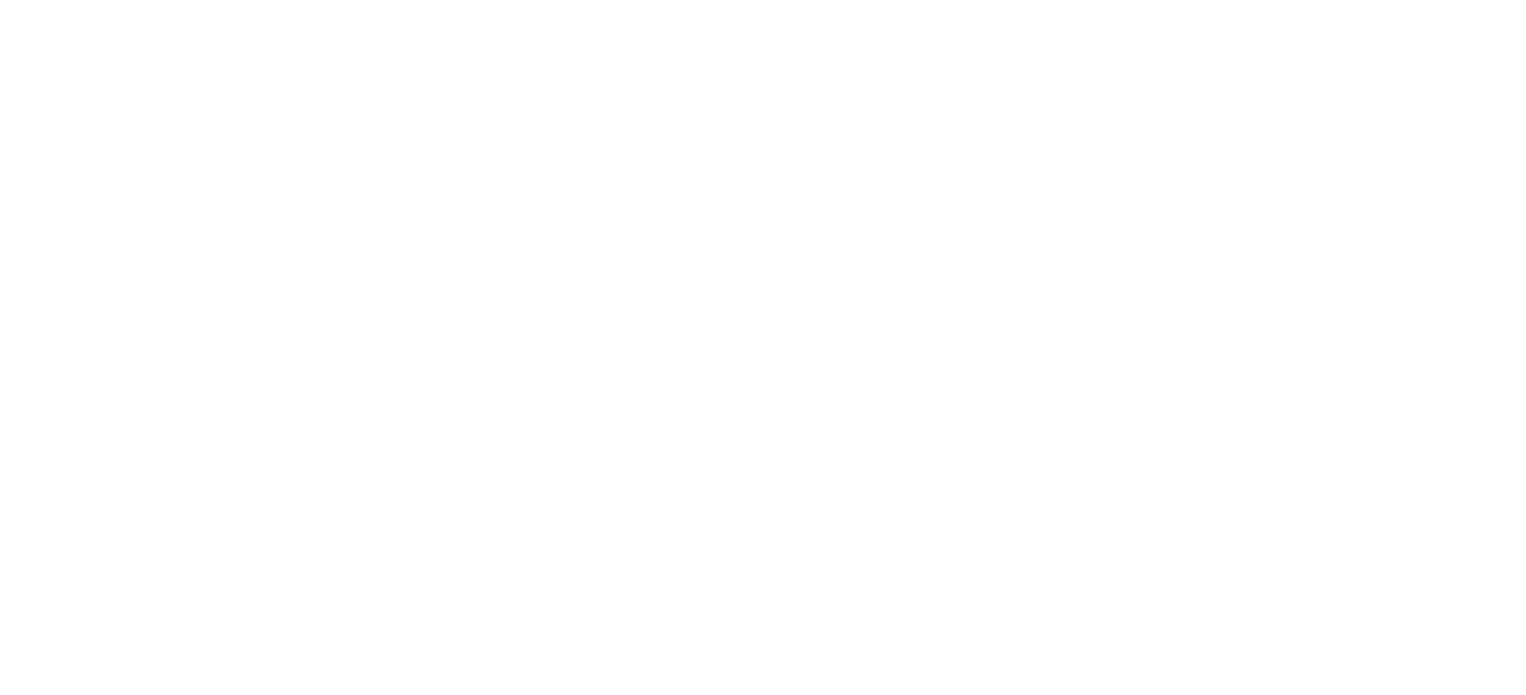 scroll, scrollTop: 0, scrollLeft: 0, axis: both 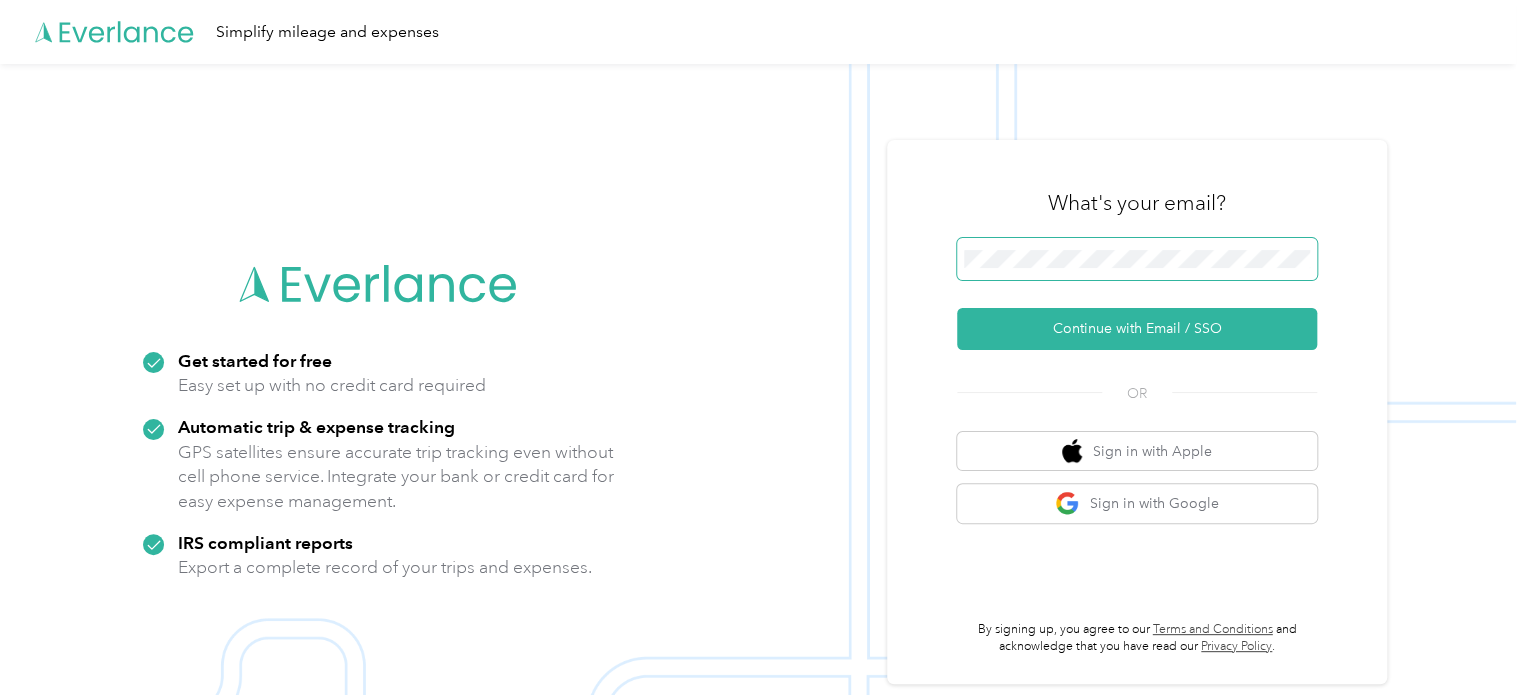 click at bounding box center [1137, 259] 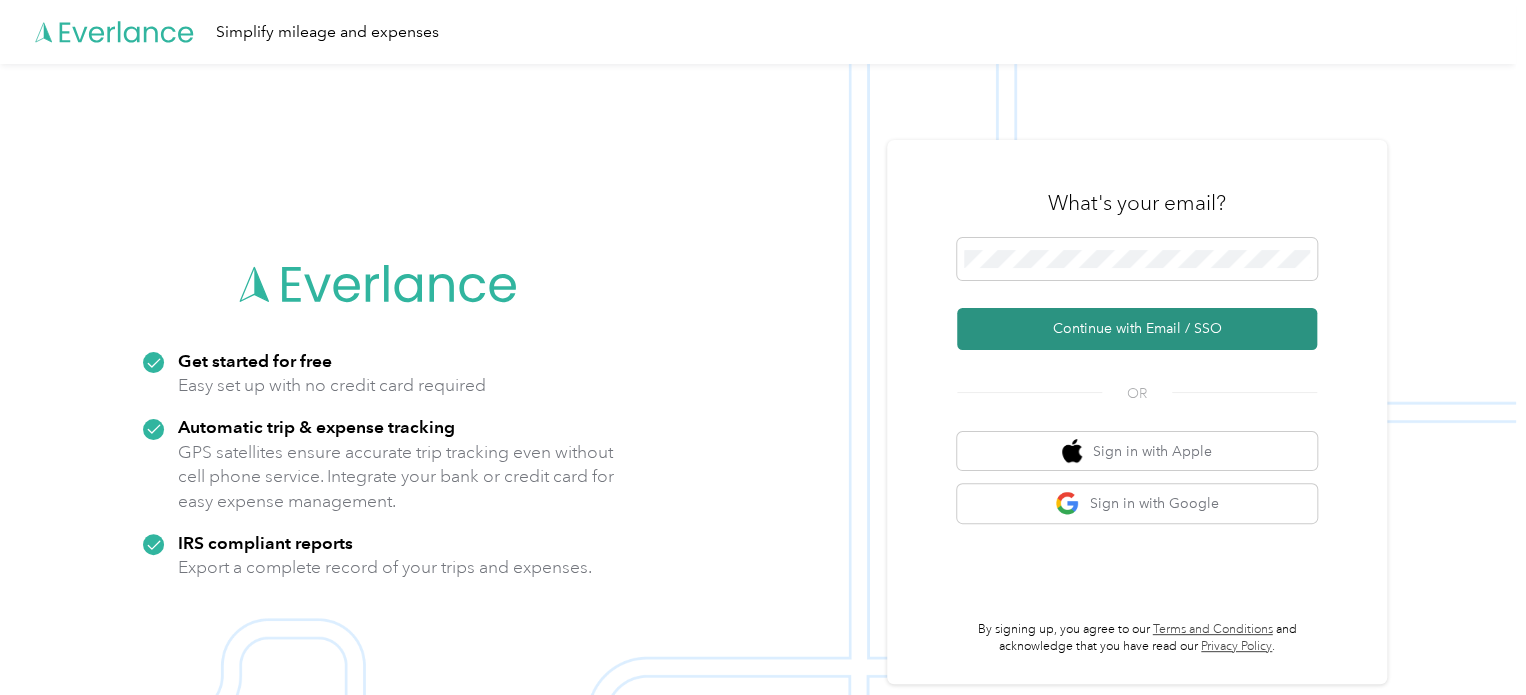 click on "Continue with Email / SSO" at bounding box center [1137, 329] 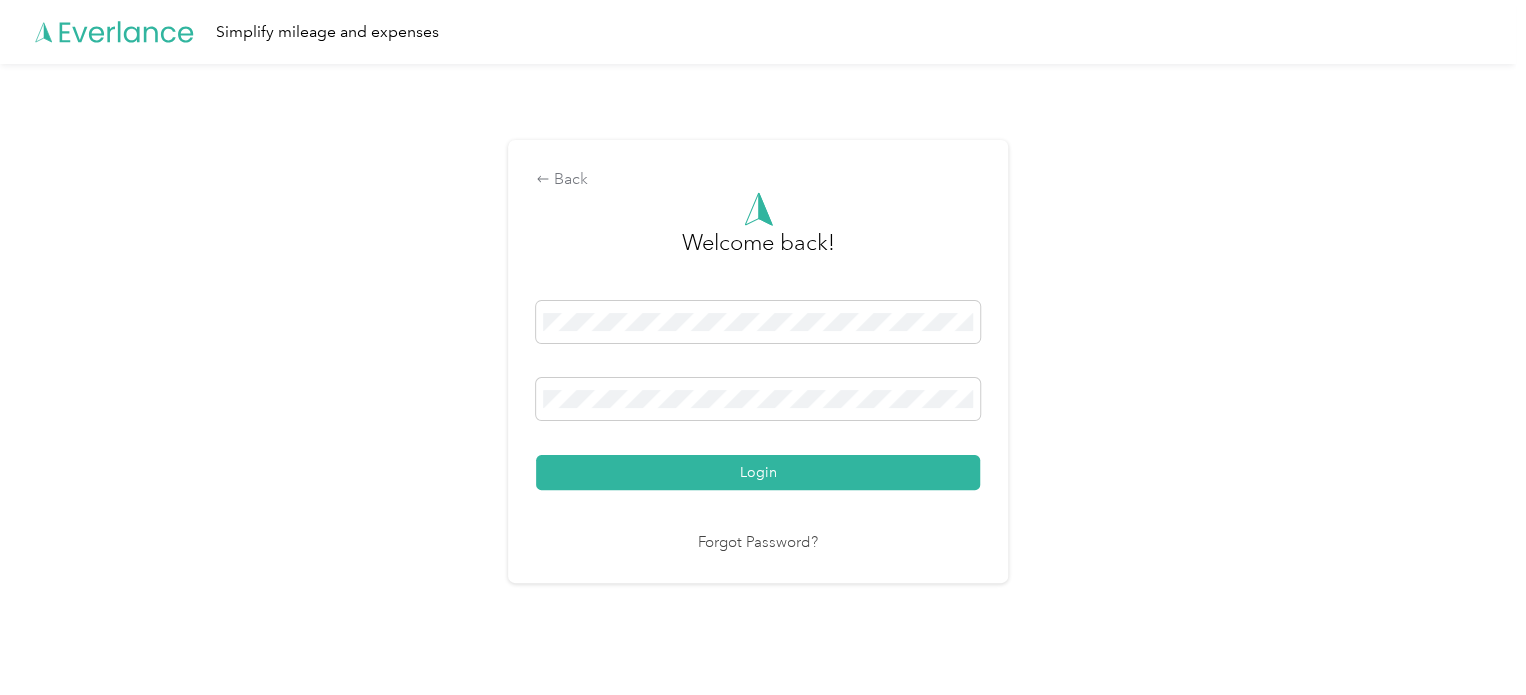 click on "Login" at bounding box center [758, 472] 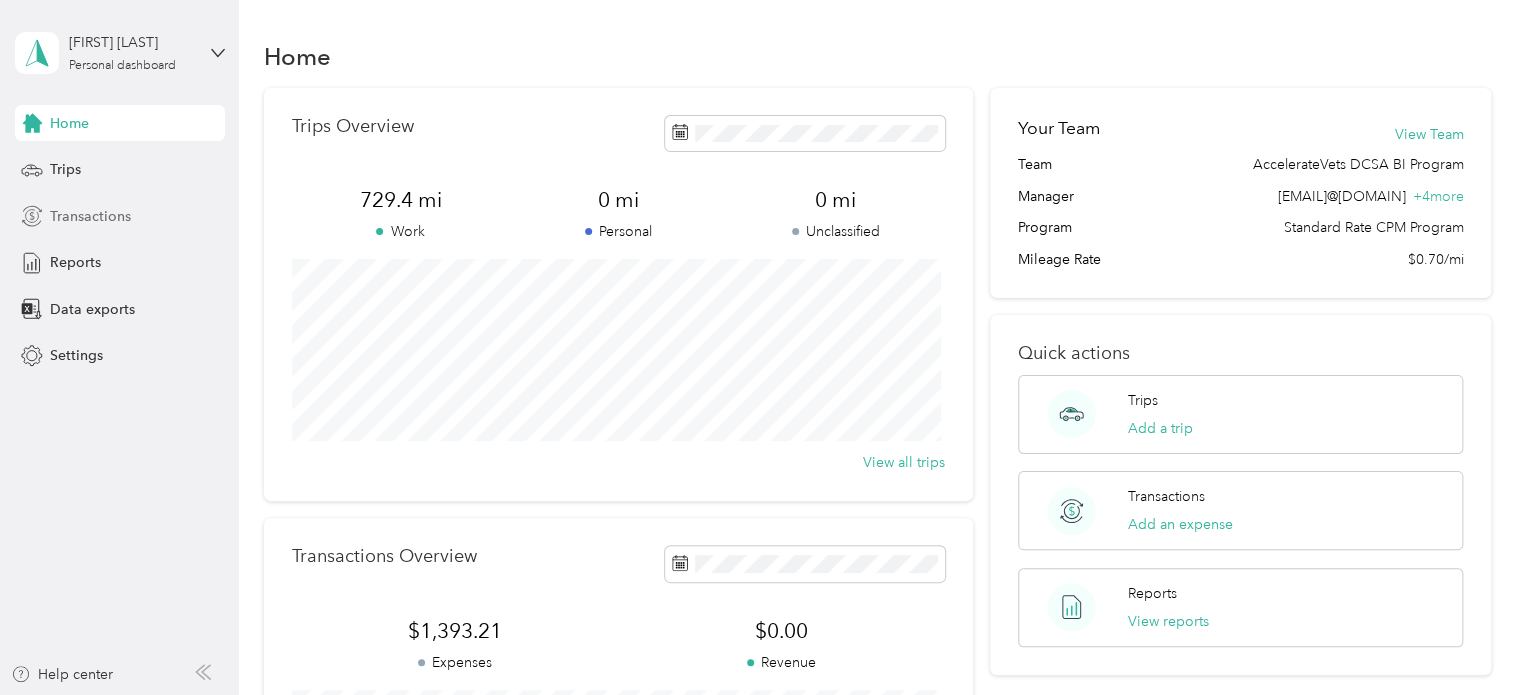 click on "Transactions" at bounding box center (90, 216) 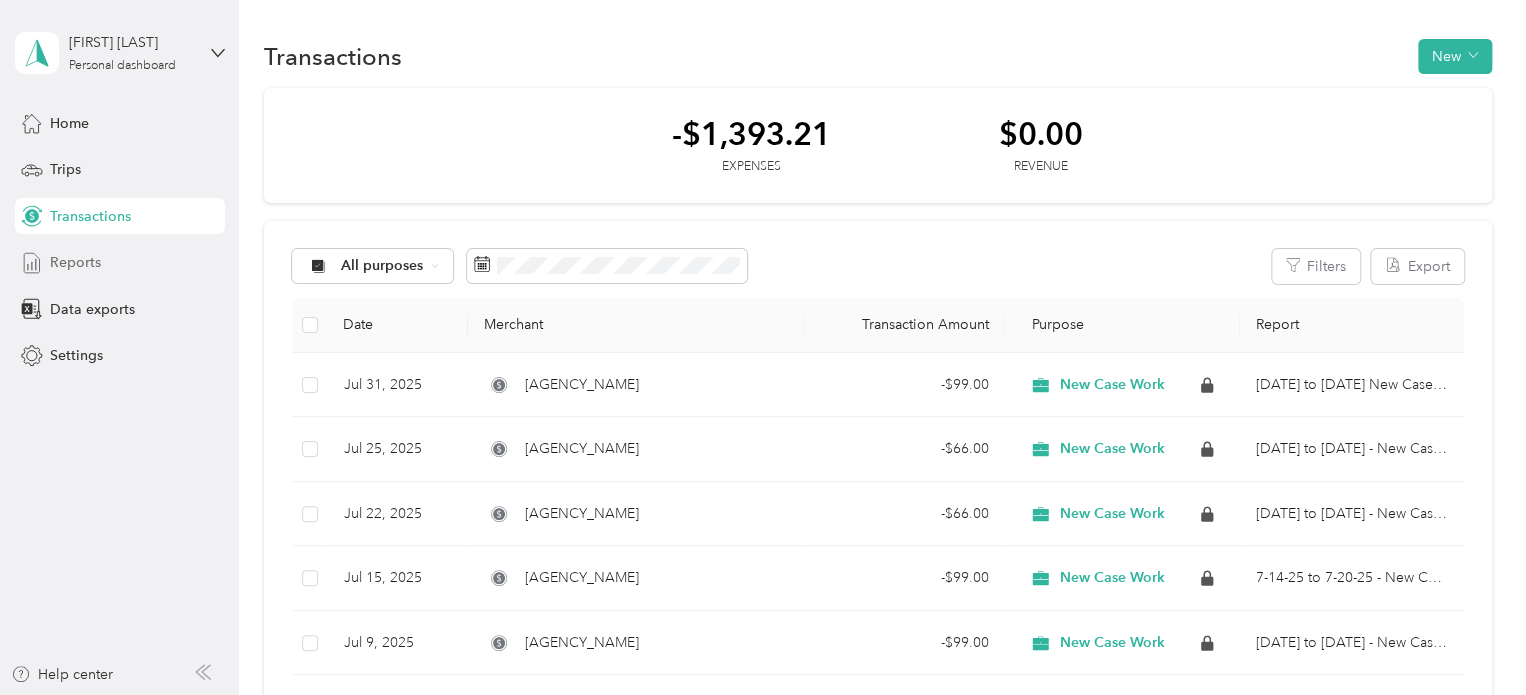 click on "Reports" at bounding box center (120, 263) 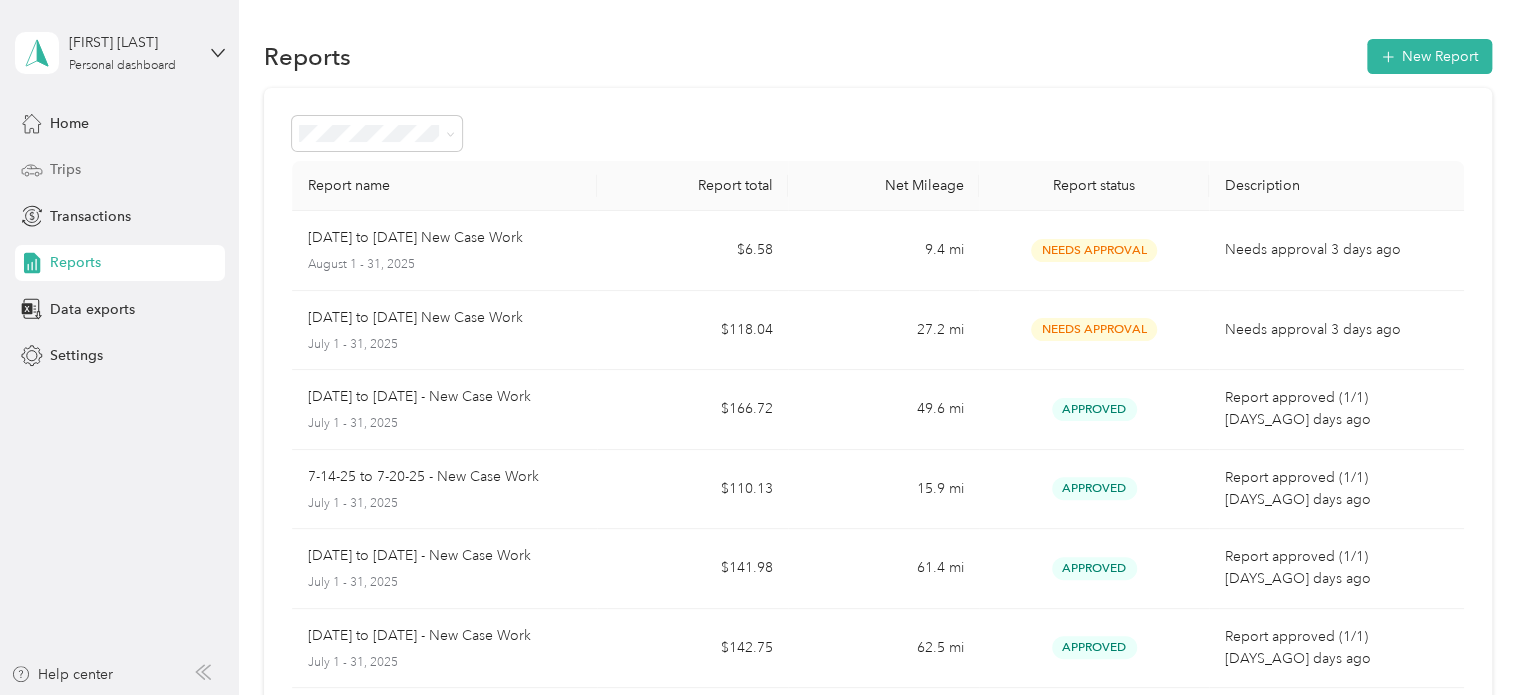click on "Trips" at bounding box center [120, 170] 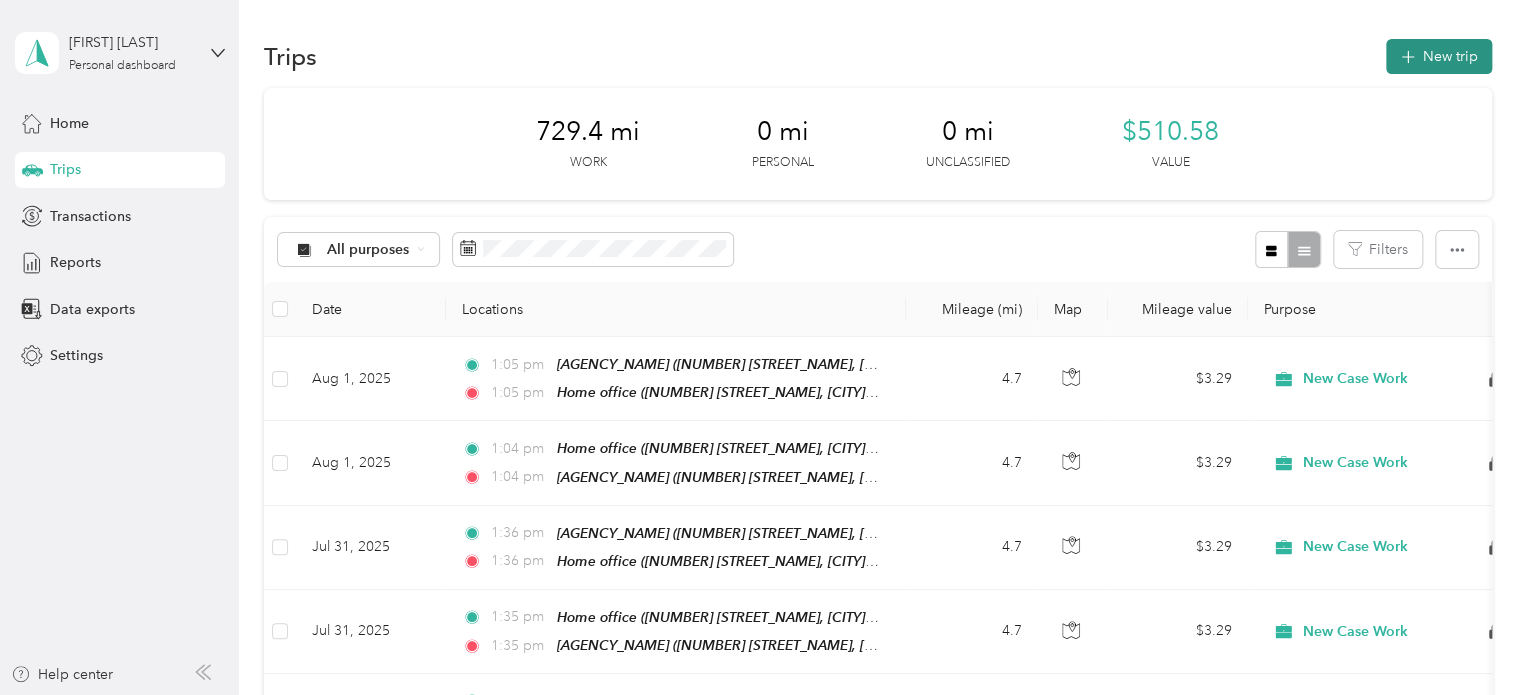 click on "New trip" at bounding box center (1439, 56) 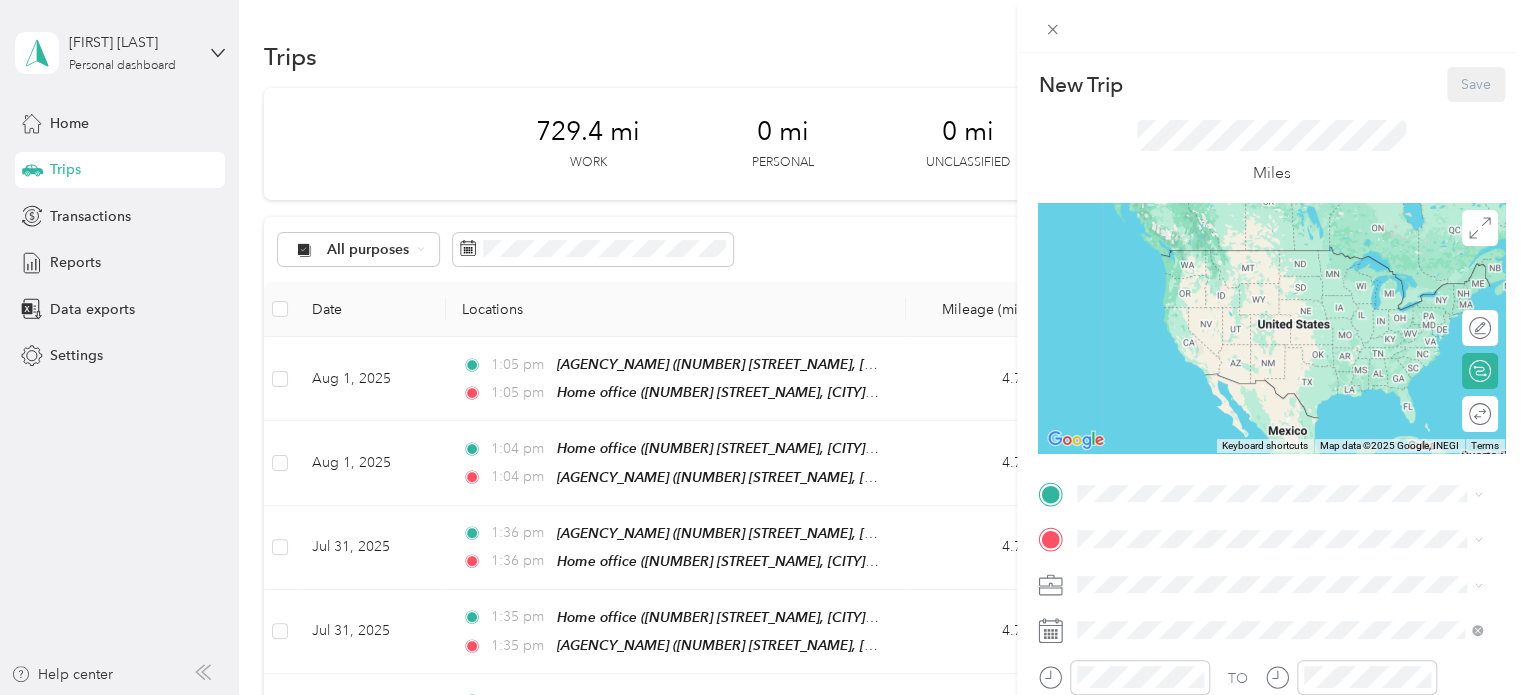 click on "Home office [NUMBER] [STREET_NAME], [CITY], [STATE], [COUNTRY] , [POSTAL_CODE], [CITY], [STATE], [COUNTRY]" at bounding box center [1295, 279] 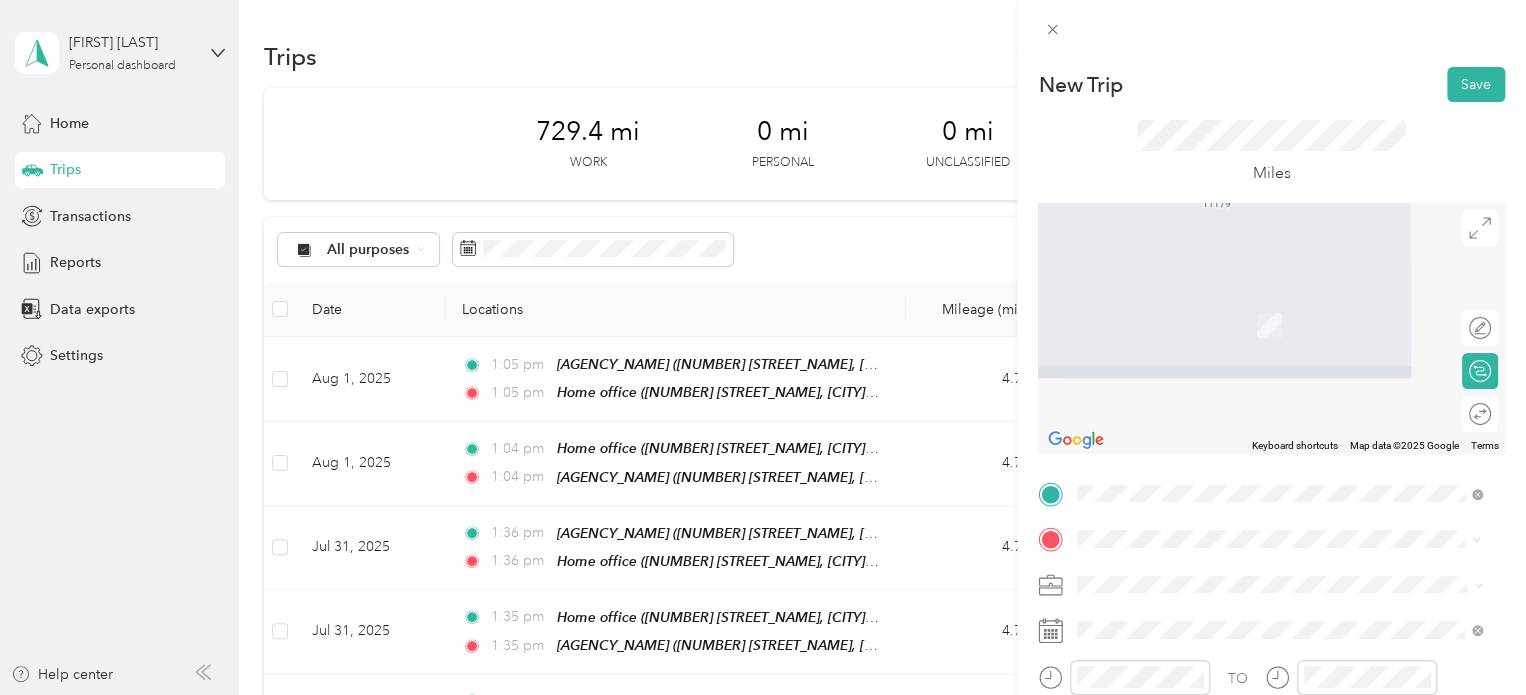 click on "[NUMBER] [STREET_NAME]
[CITY], [STATE] [POSTAL_CODE], [COUNTRY]" at bounding box center [1279, 304] 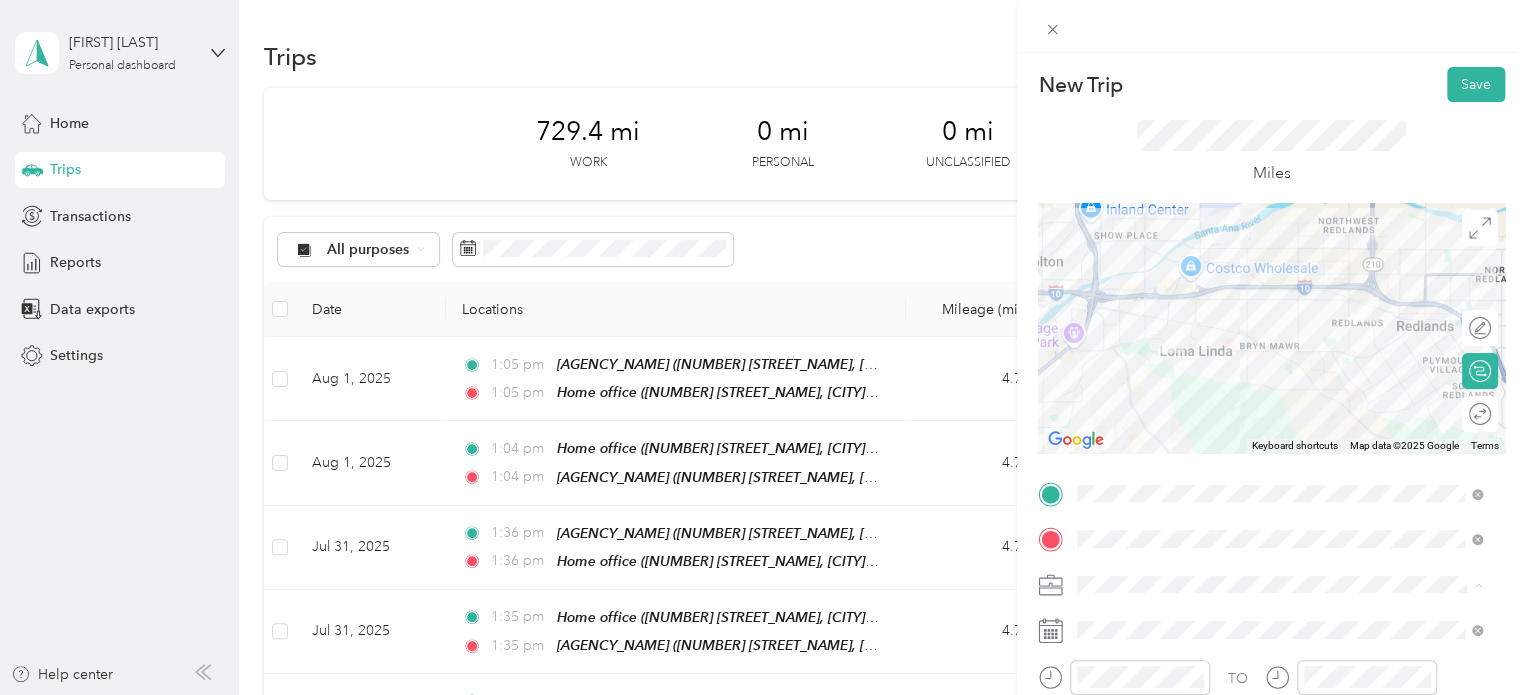 click on "New Case Work" at bounding box center [1279, 514] 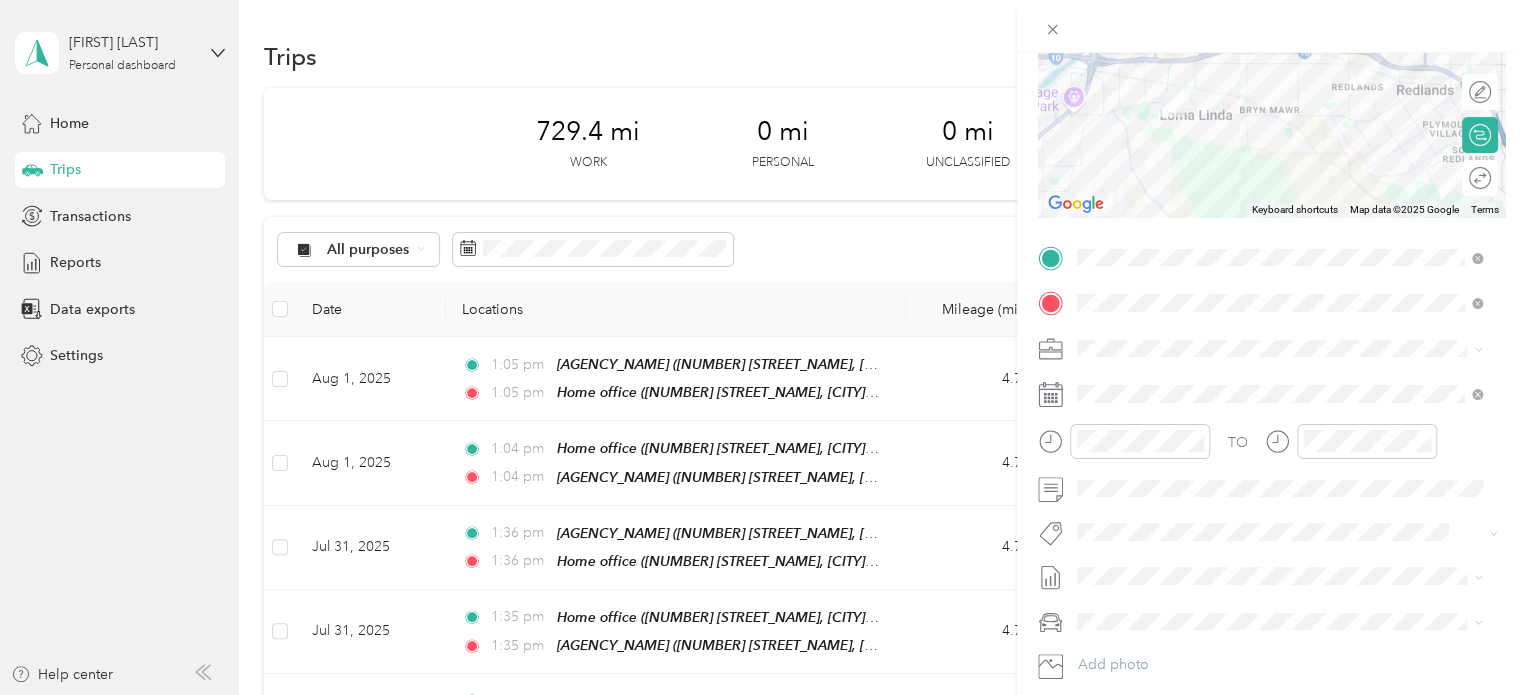 scroll, scrollTop: 261, scrollLeft: 0, axis: vertical 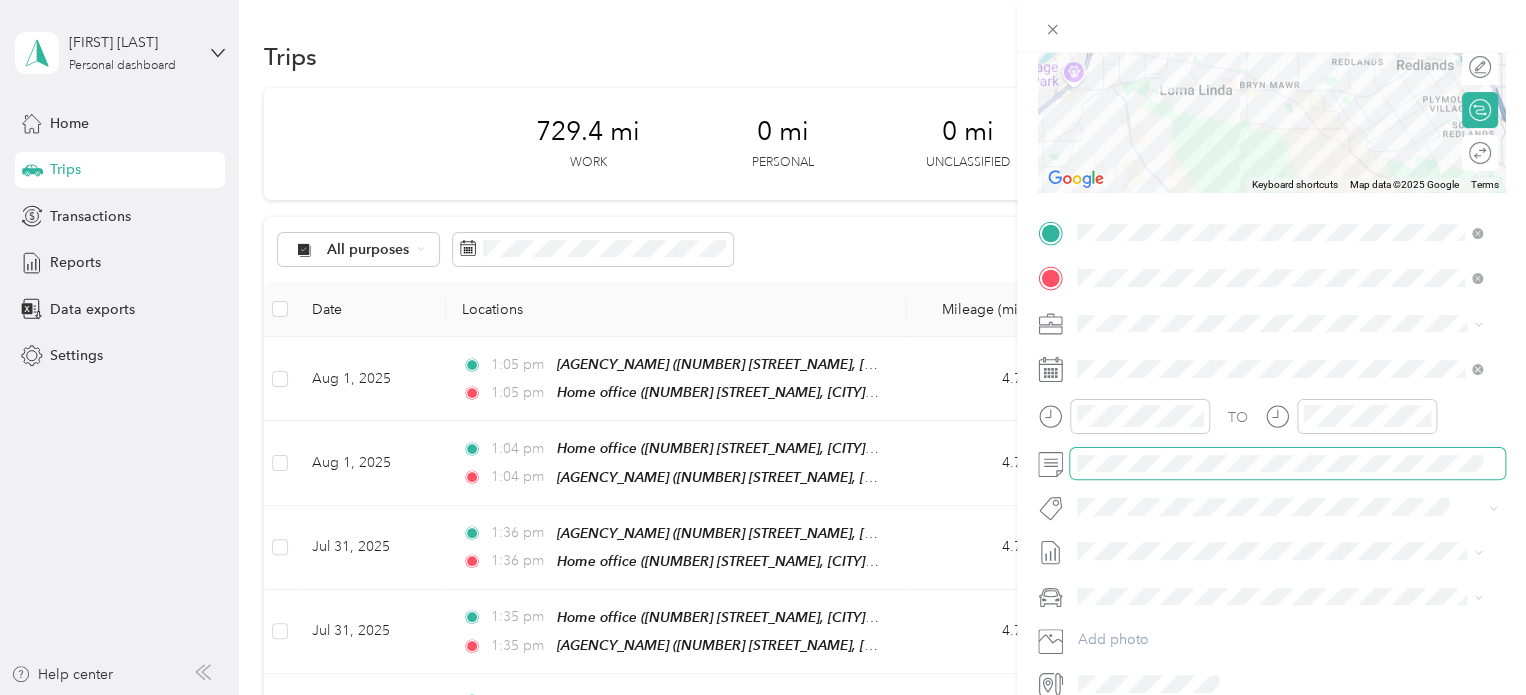 click at bounding box center [1287, 464] 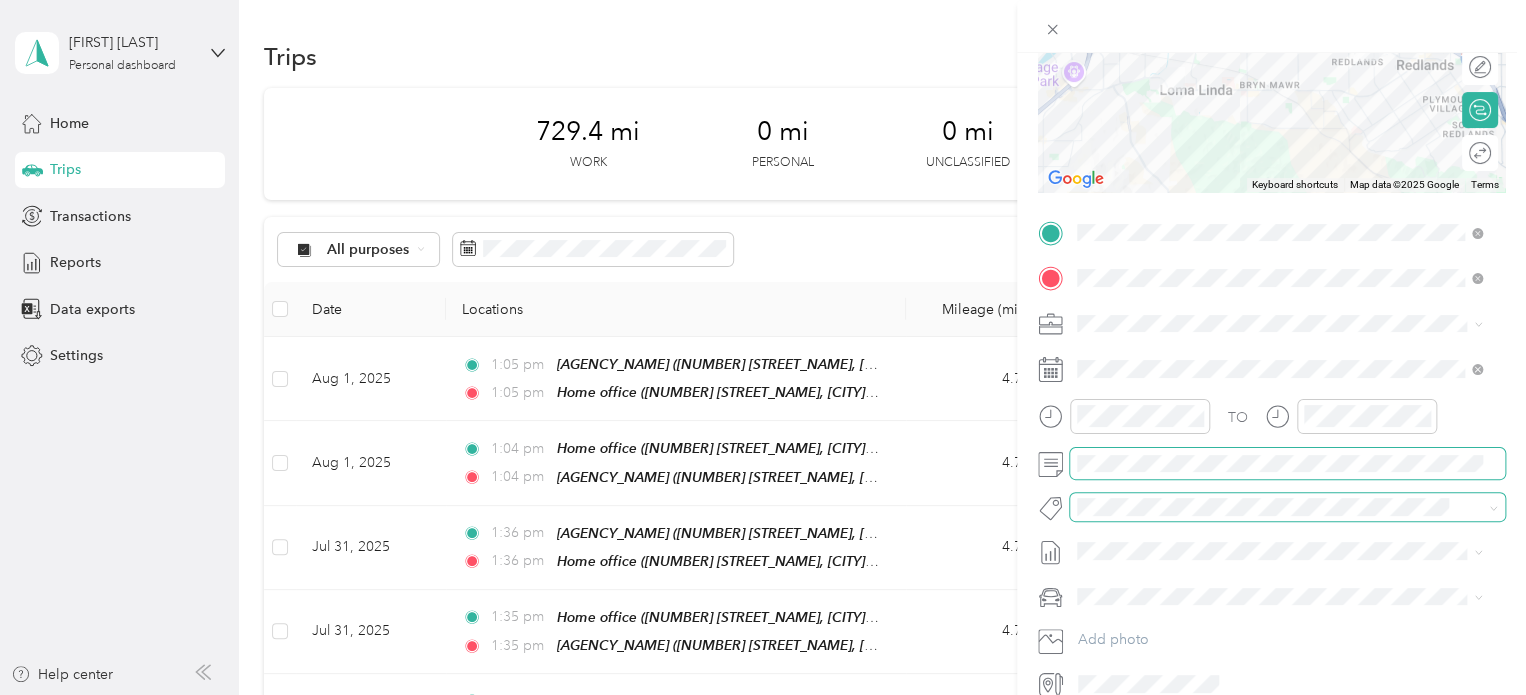 scroll, scrollTop: 353, scrollLeft: 0, axis: vertical 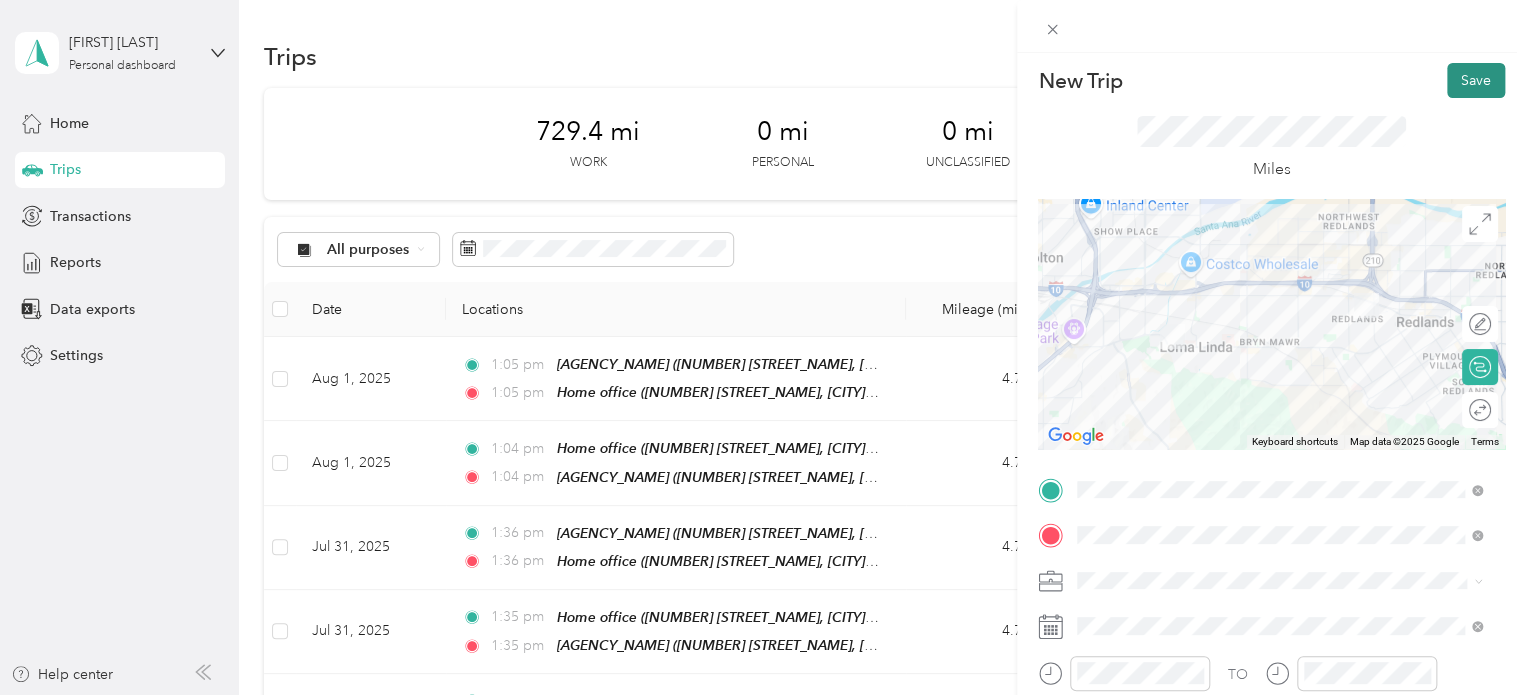 click on "Save" at bounding box center (1476, 80) 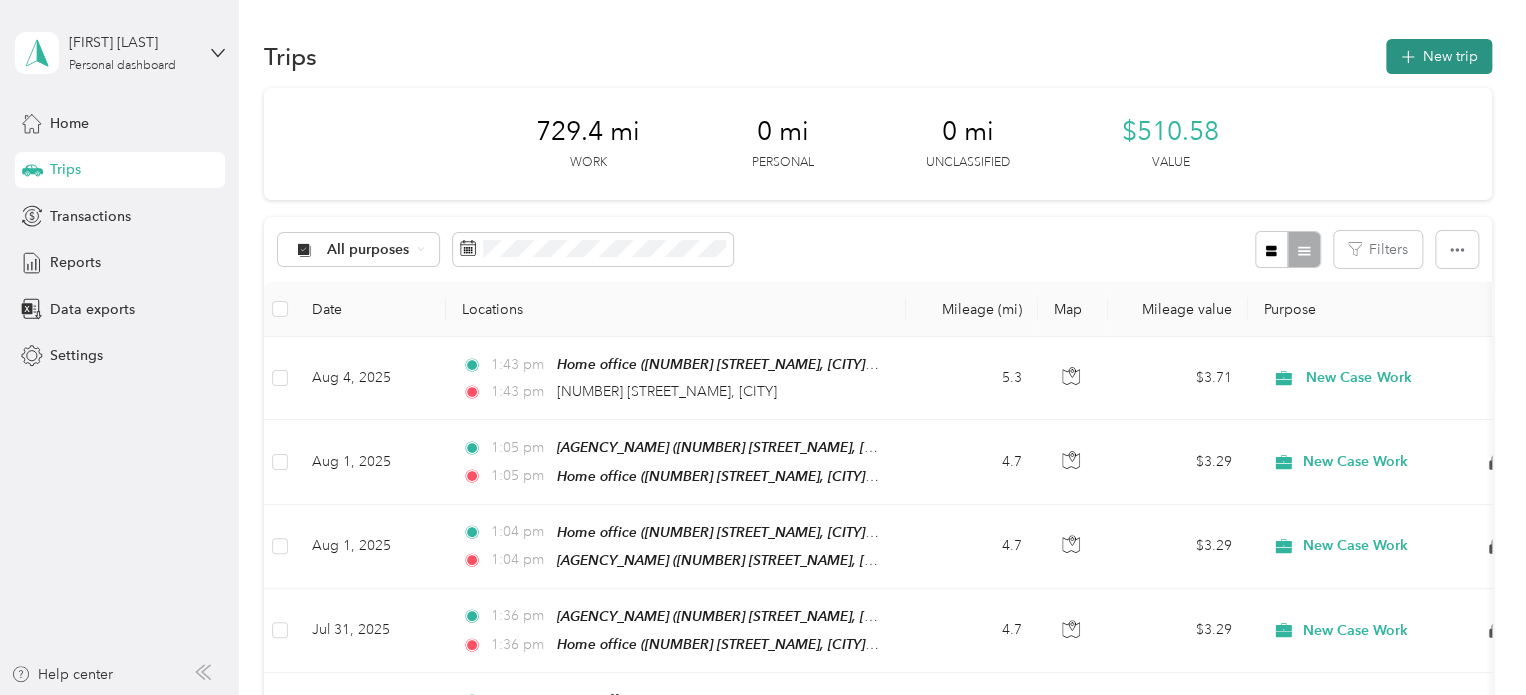 click on "New trip" at bounding box center (1439, 56) 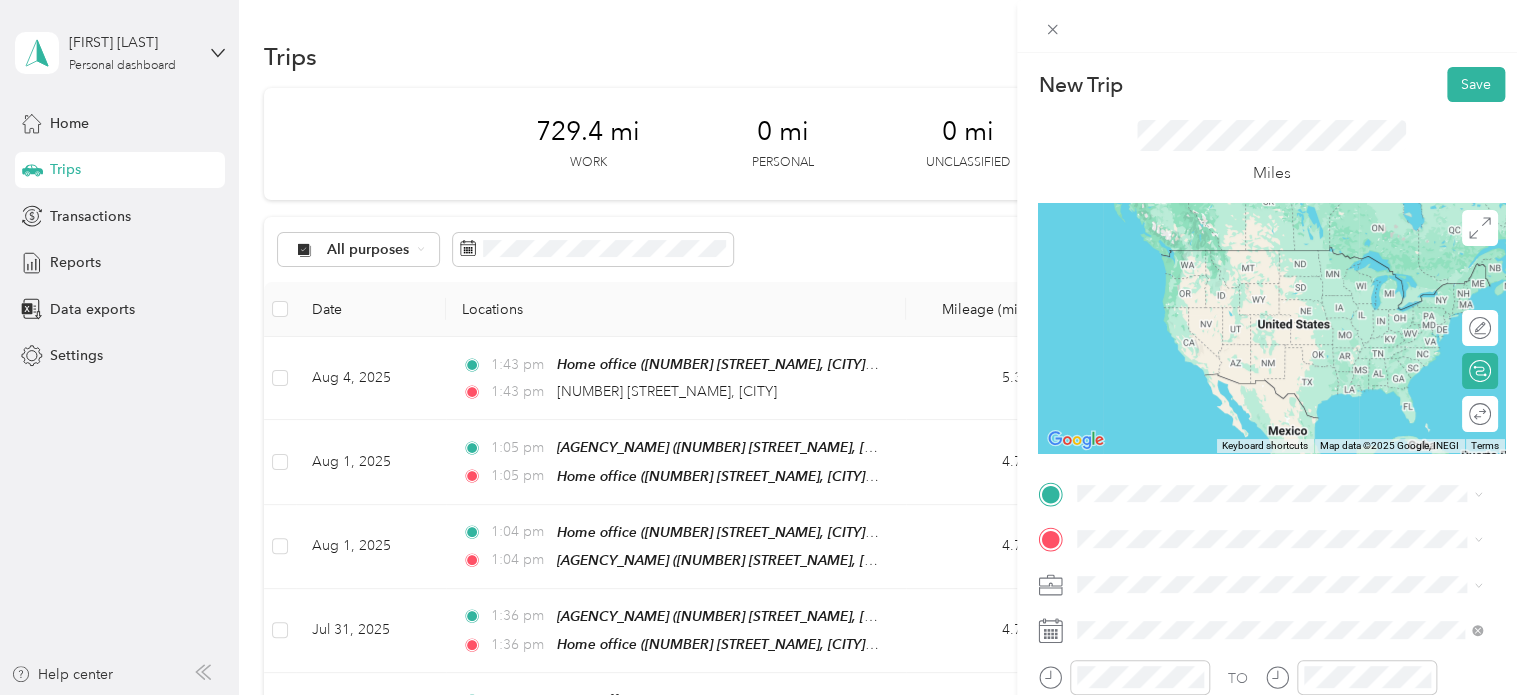 click on "[NUMBER] [STREET_NAME]
[CITY], [STATE] [POSTAL_CODE], [COUNTRY]" at bounding box center (1259, 256) 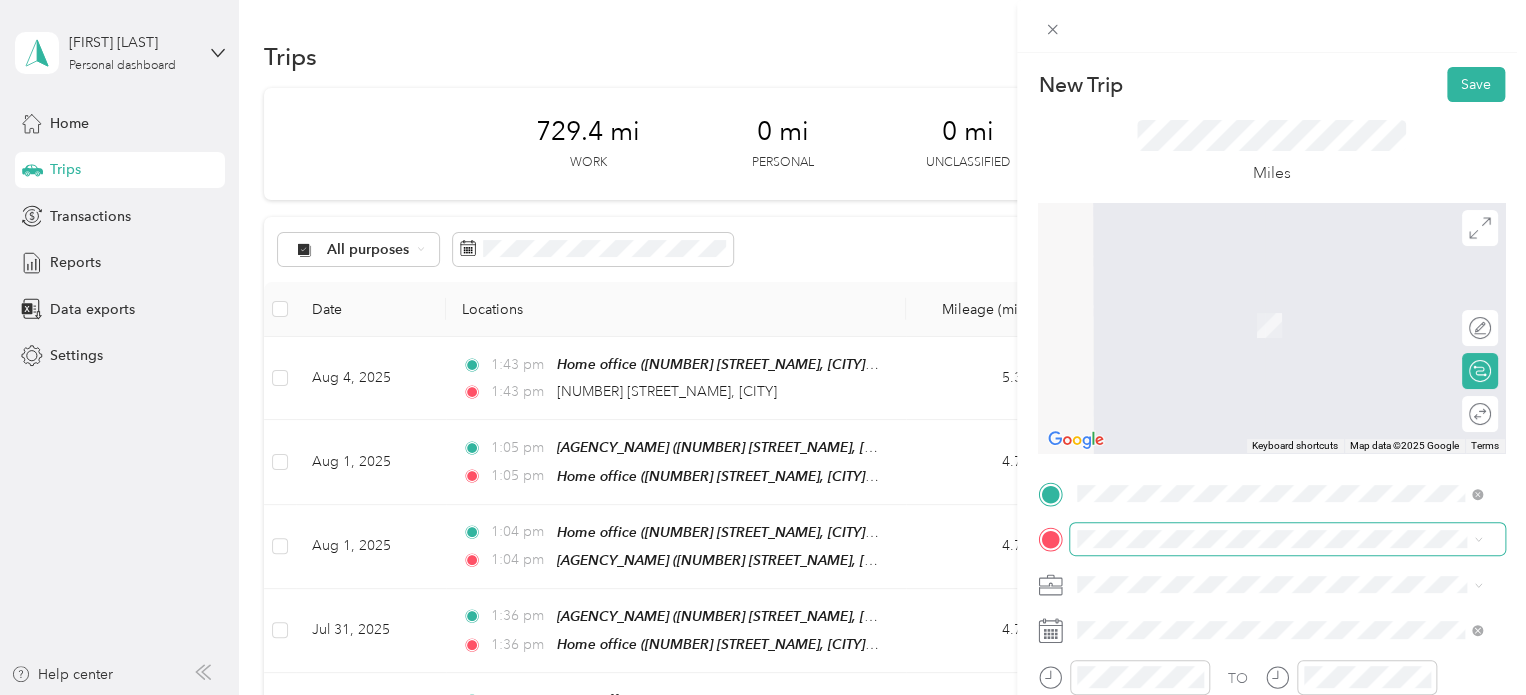 click at bounding box center [1287, 539] 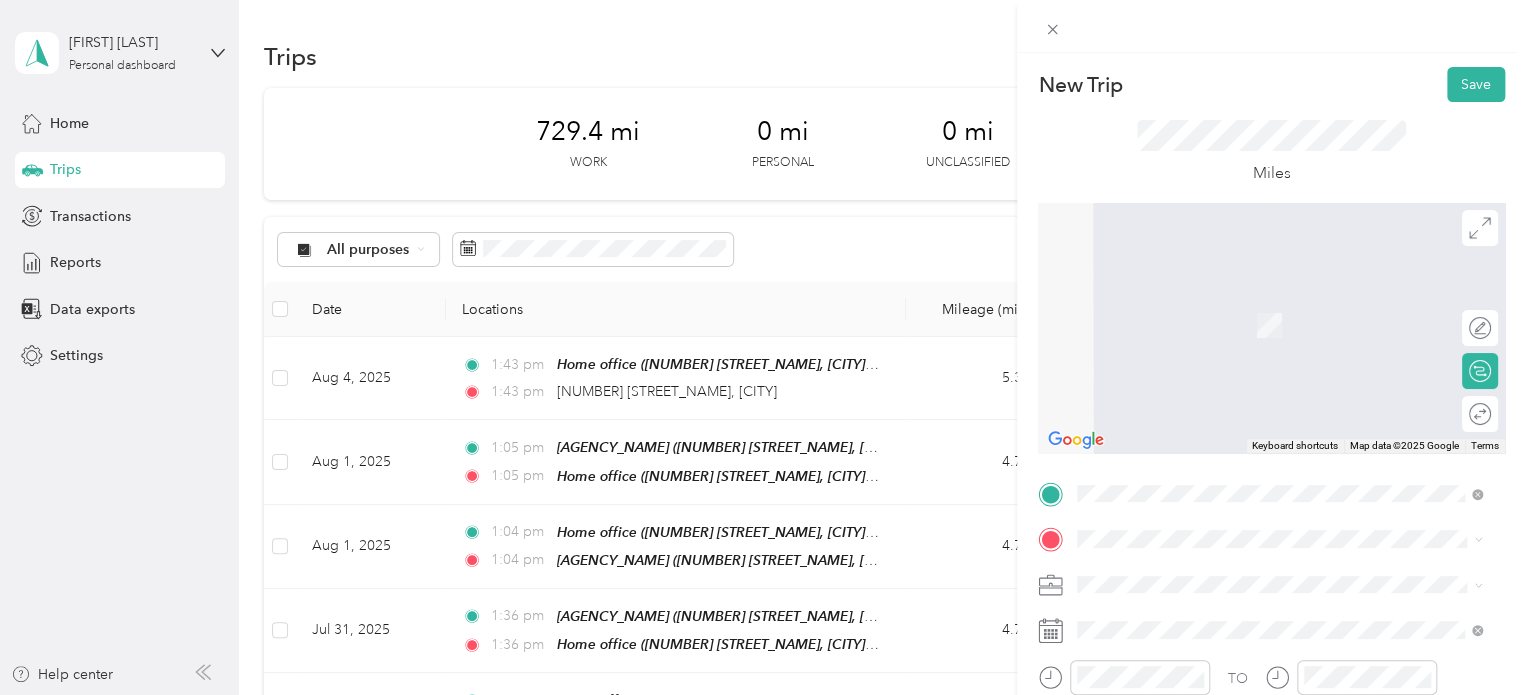 click on "[AGENCY_NAME] [NUMBER] [STREET_NAME], [CITY], [POSTAL_CODE], [CITY], [STATE], [COUNTRY]" at bounding box center (1295, 513) 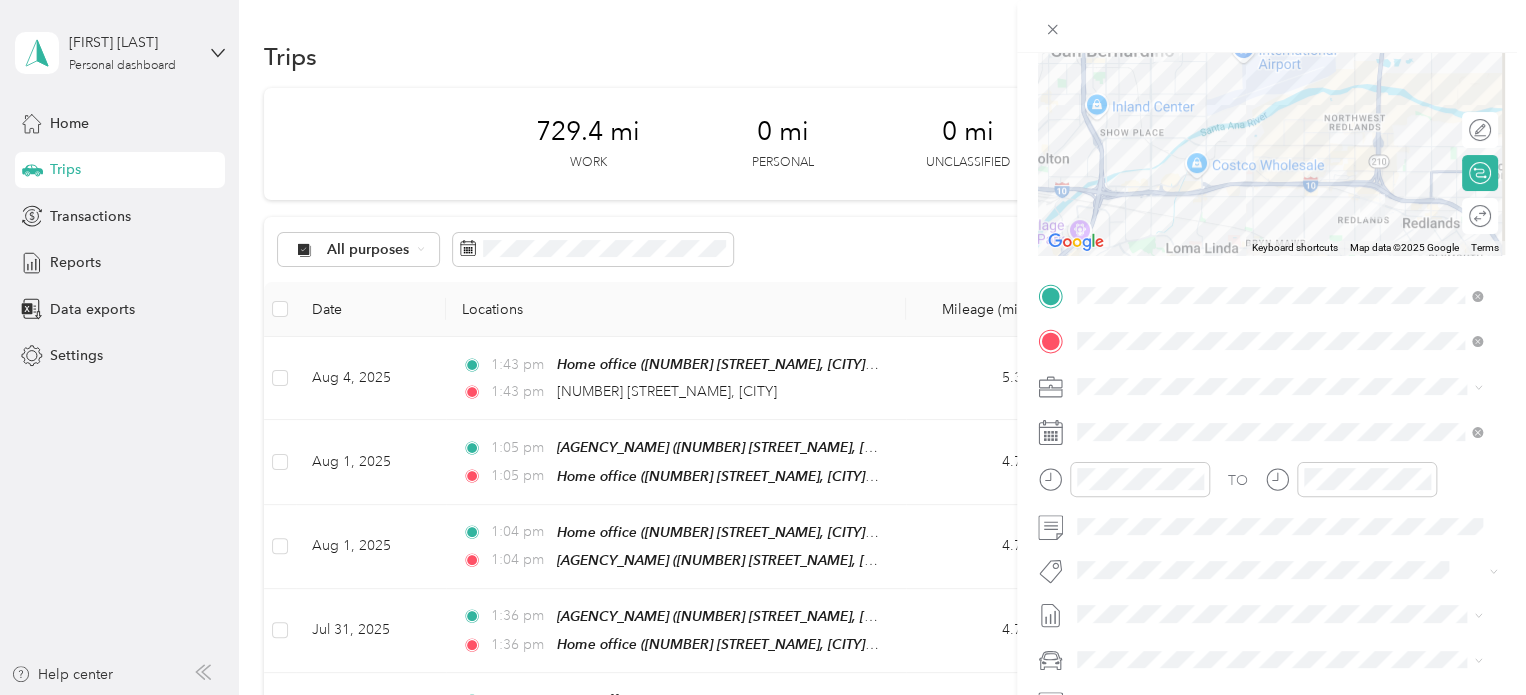 scroll, scrollTop: 201, scrollLeft: 0, axis: vertical 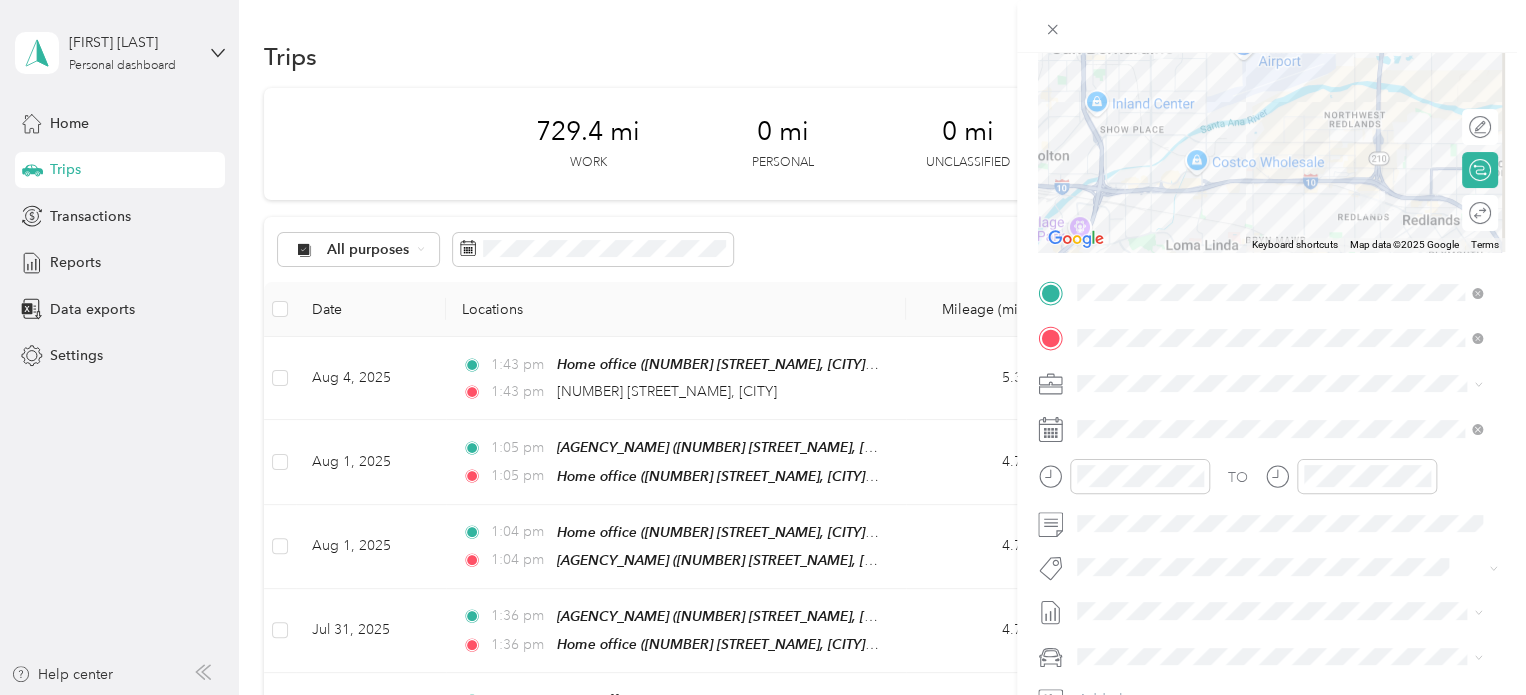 click on "New Case Work" at bounding box center (1135, 451) 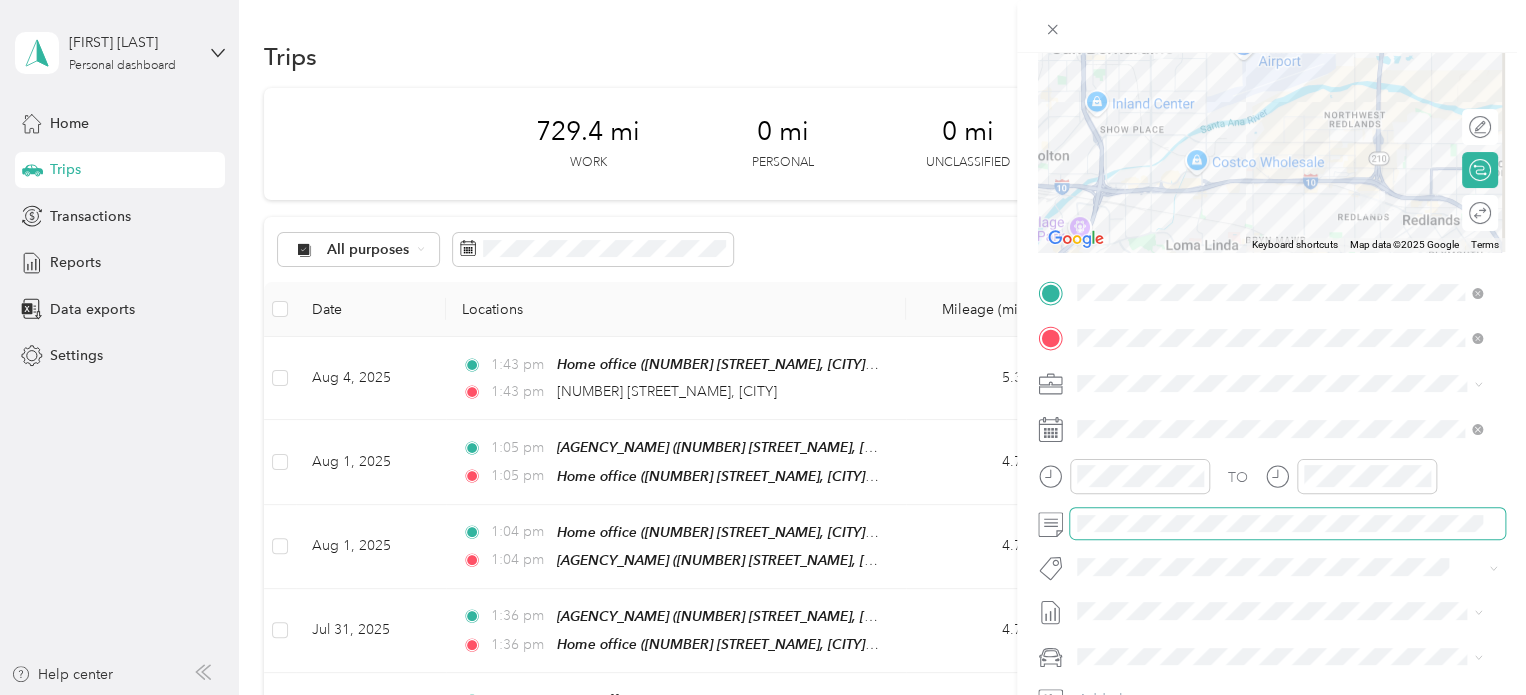 click at bounding box center (1287, 524) 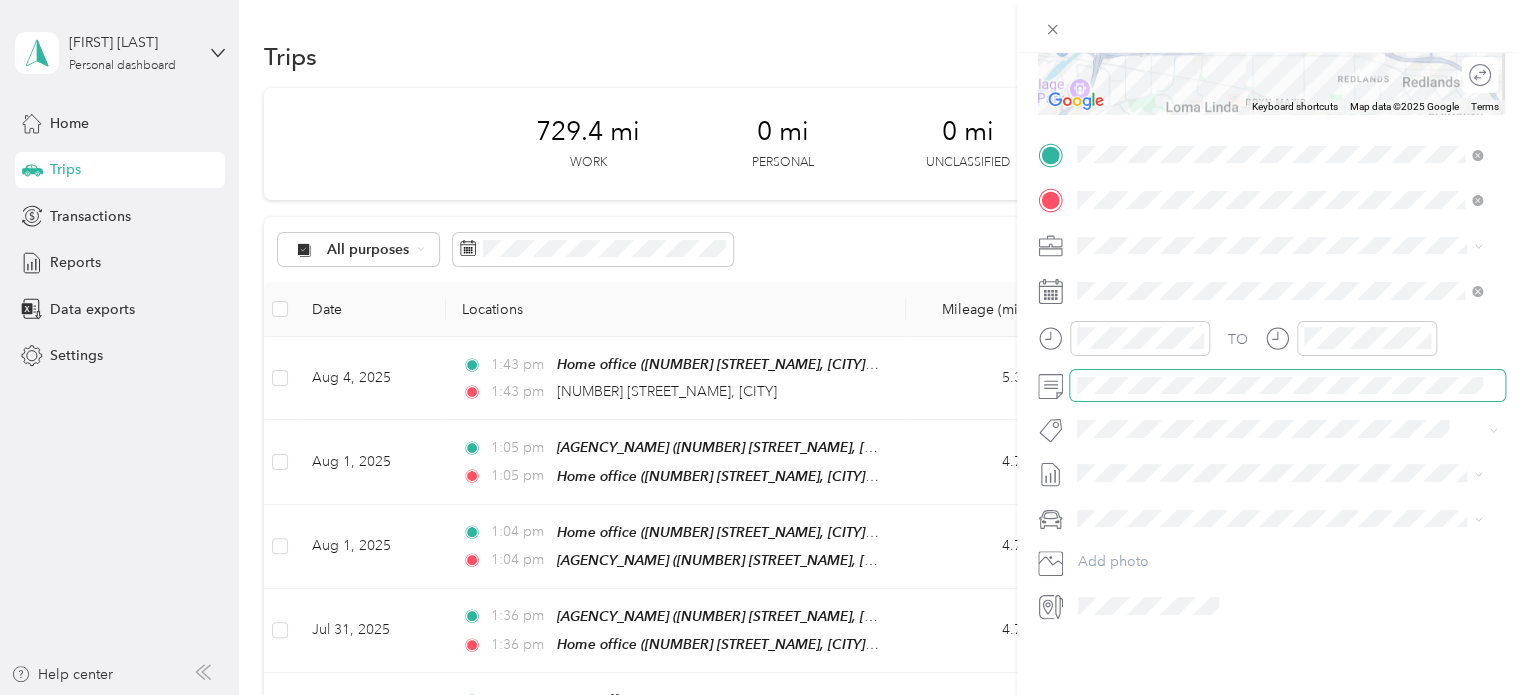 click at bounding box center (1287, 386) 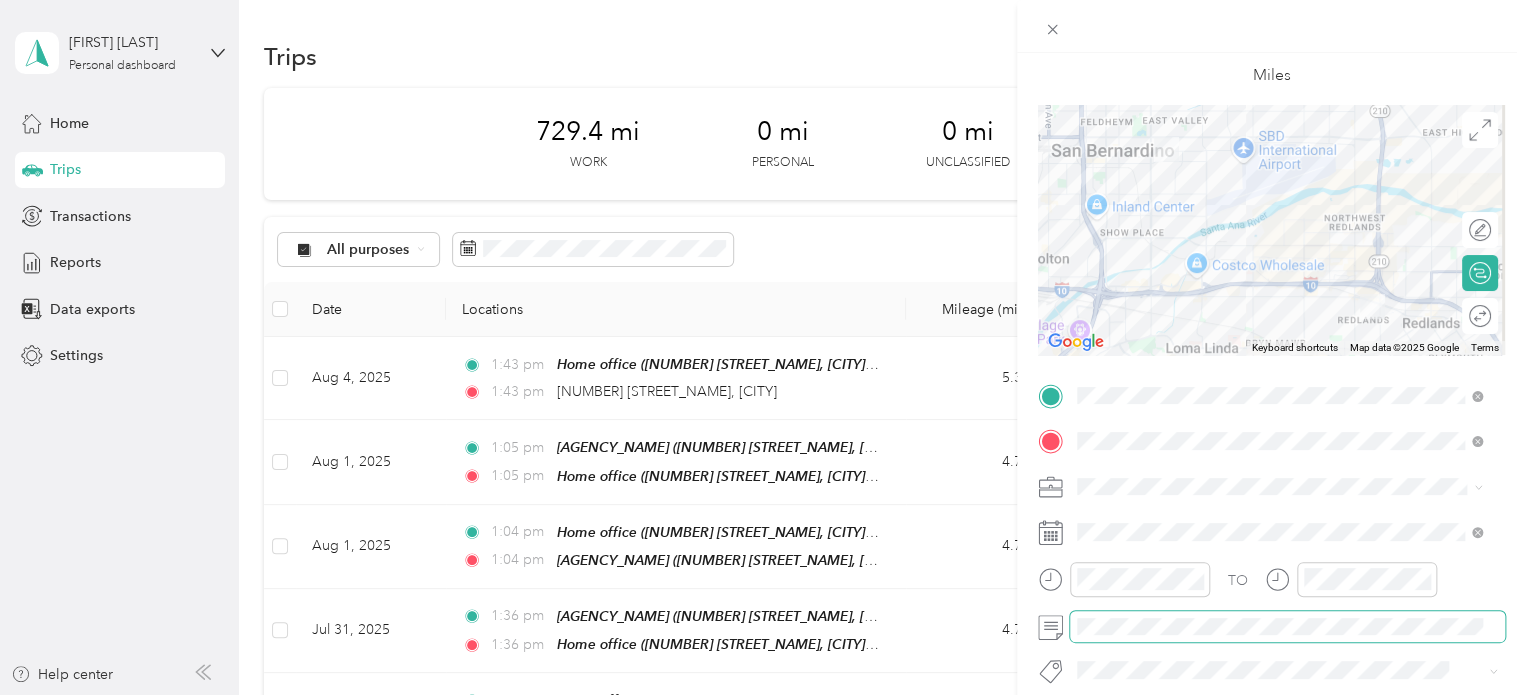 scroll, scrollTop: 0, scrollLeft: 0, axis: both 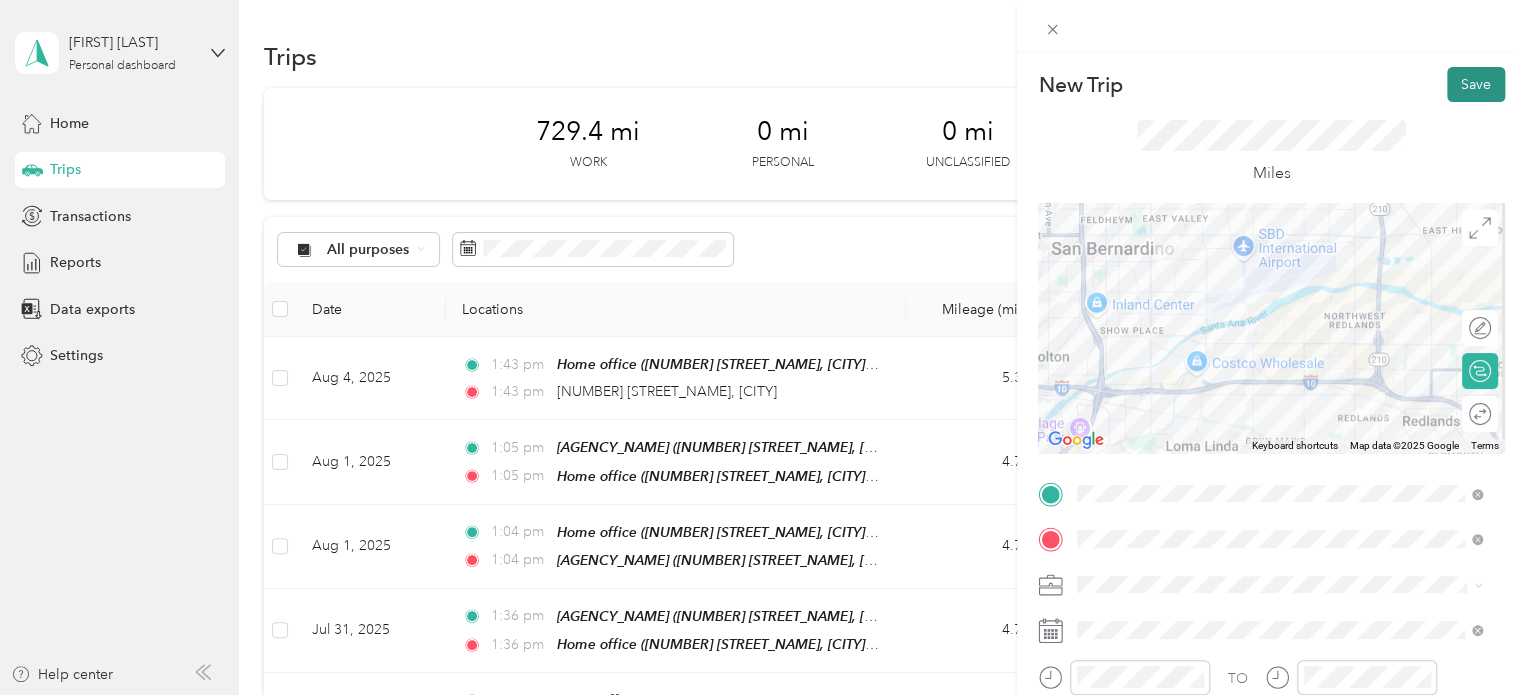 click on "Save" at bounding box center (1476, 84) 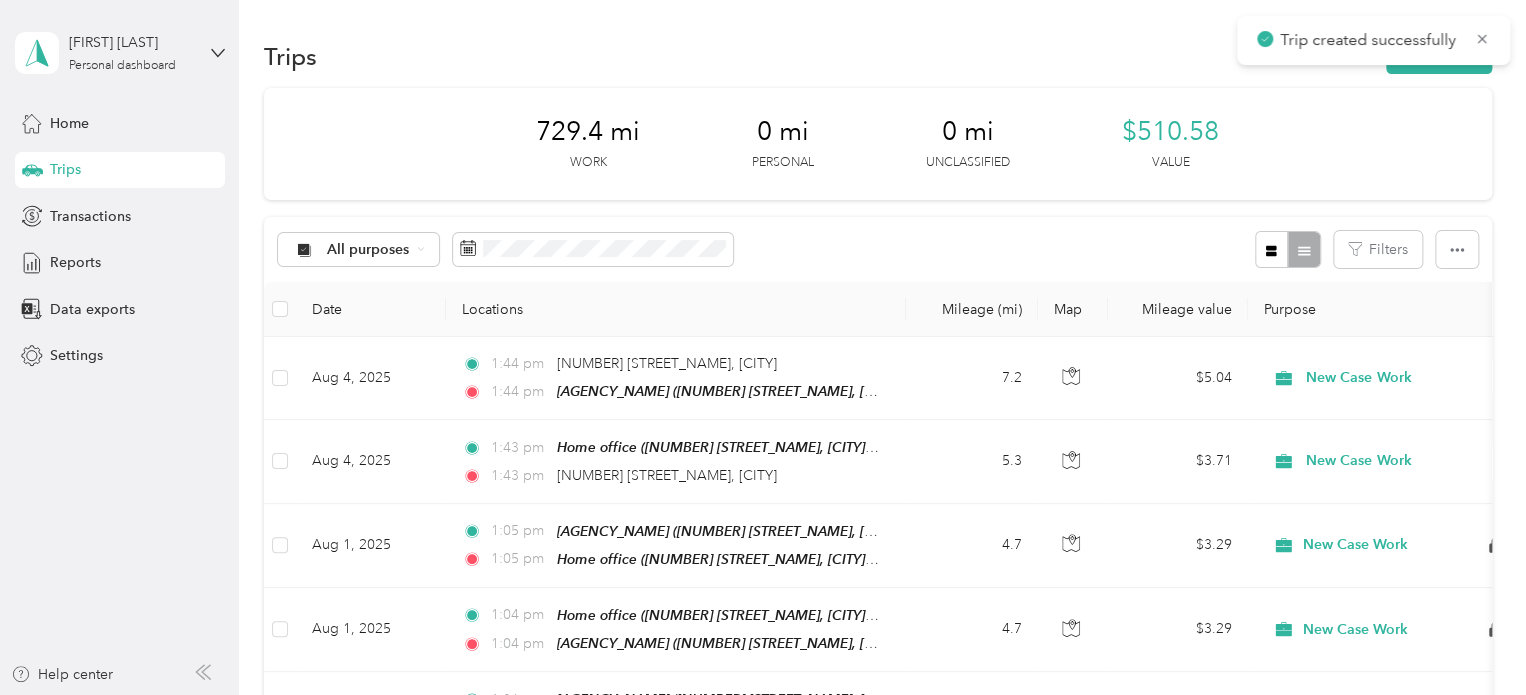 click on "Trips New trip" at bounding box center [878, 56] 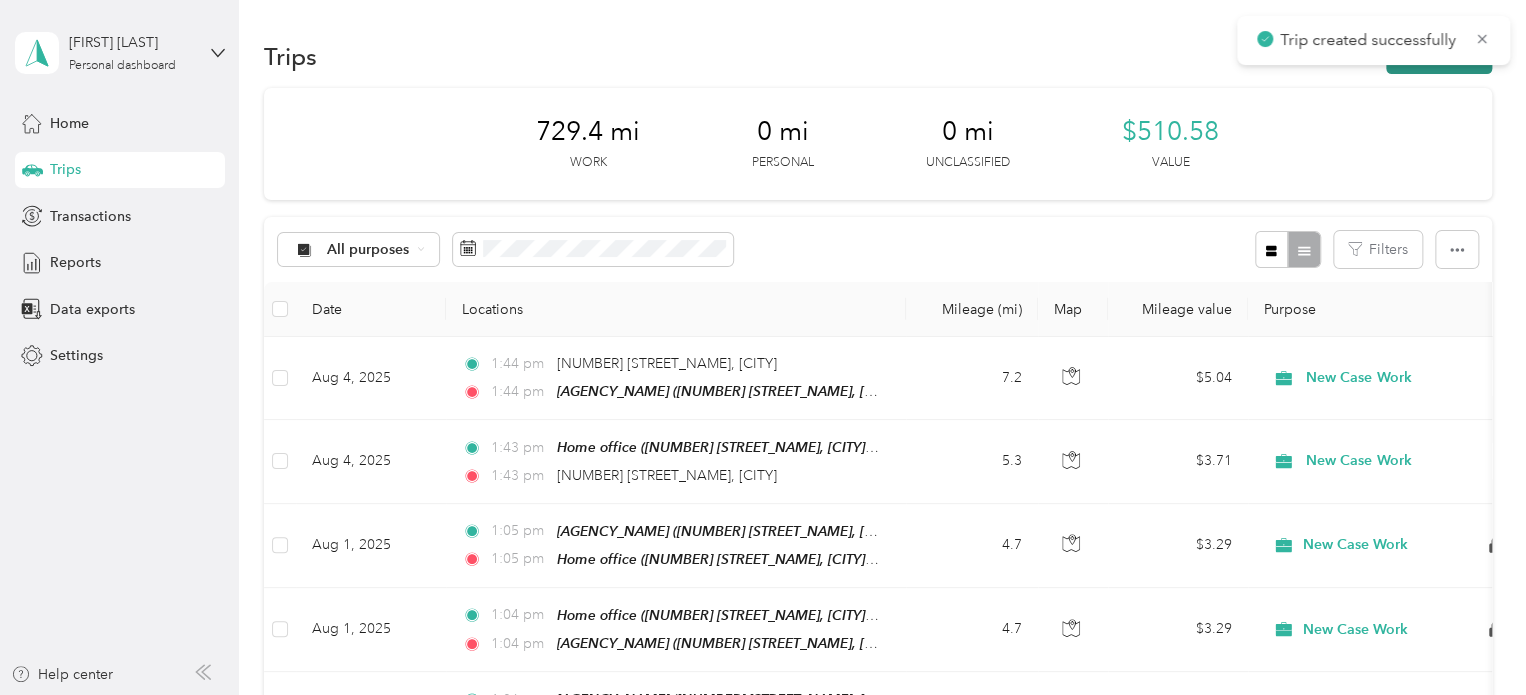 click on "New trip" at bounding box center [1439, 56] 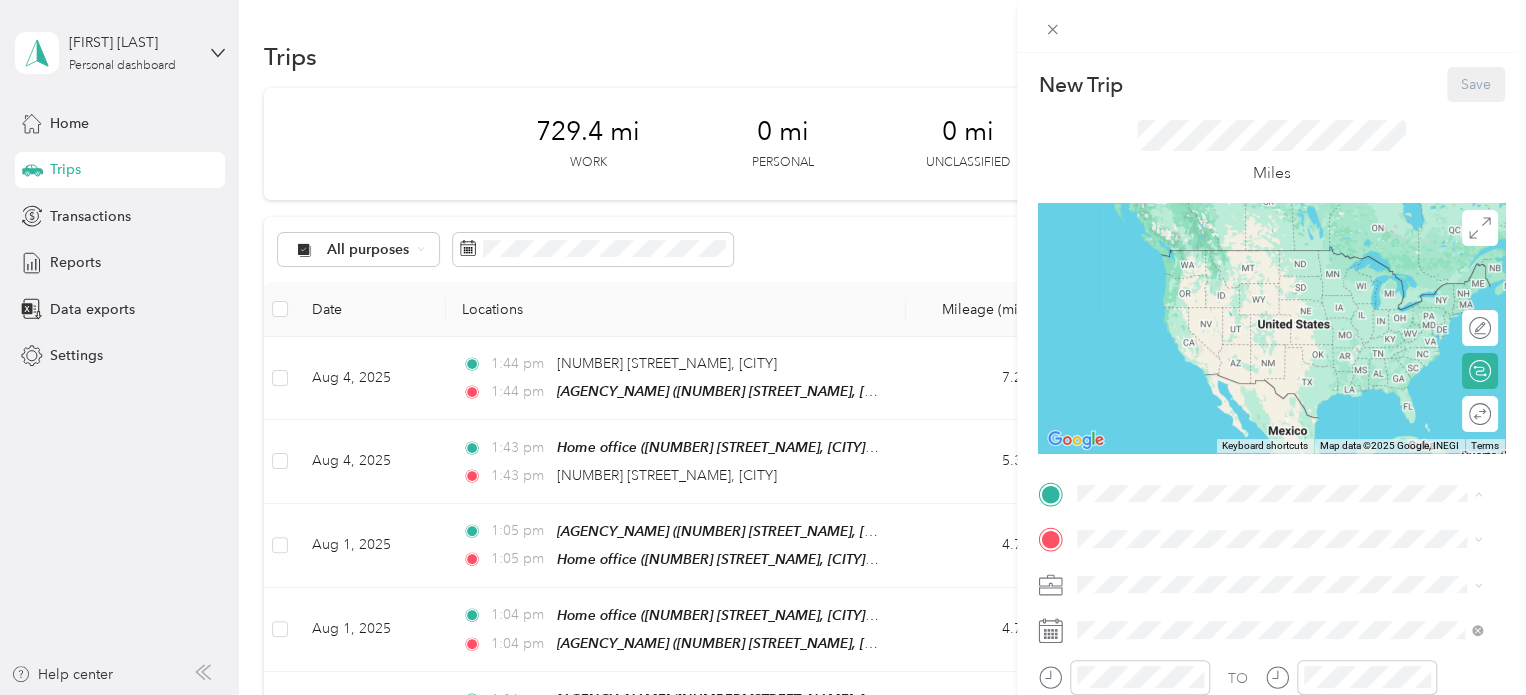 click on "[AGENCY_NAME] [NUMBER] [STREET_NAME], [CITY], [POSTAL_CODE], [CITY], [STATE], [COUNTRY]" at bounding box center (1295, 468) 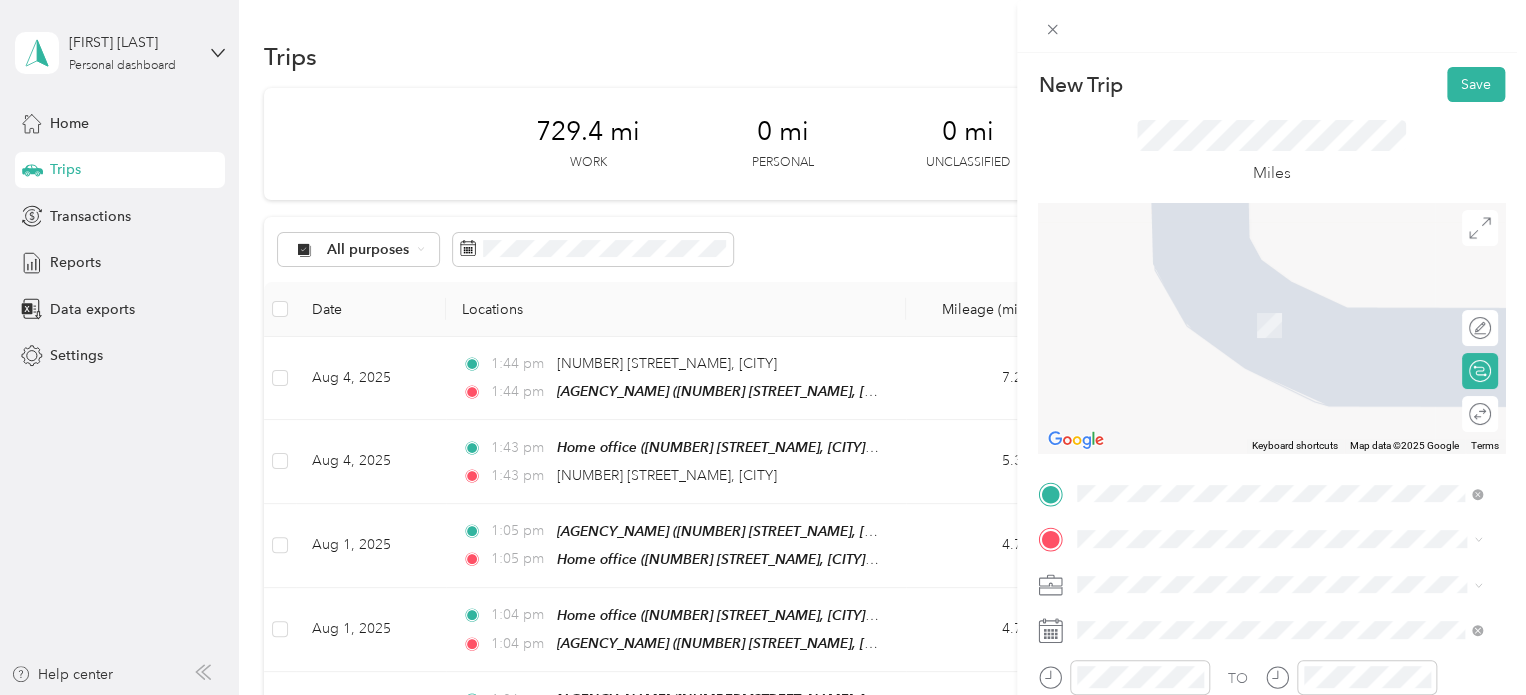 click on "Home office [NUMBER] [STREET_NAME], [CITY], [STATE], [COUNTRY] , [POSTAL_CODE], [CITY], [STATE], [COUNTRY]" at bounding box center [1295, 325] 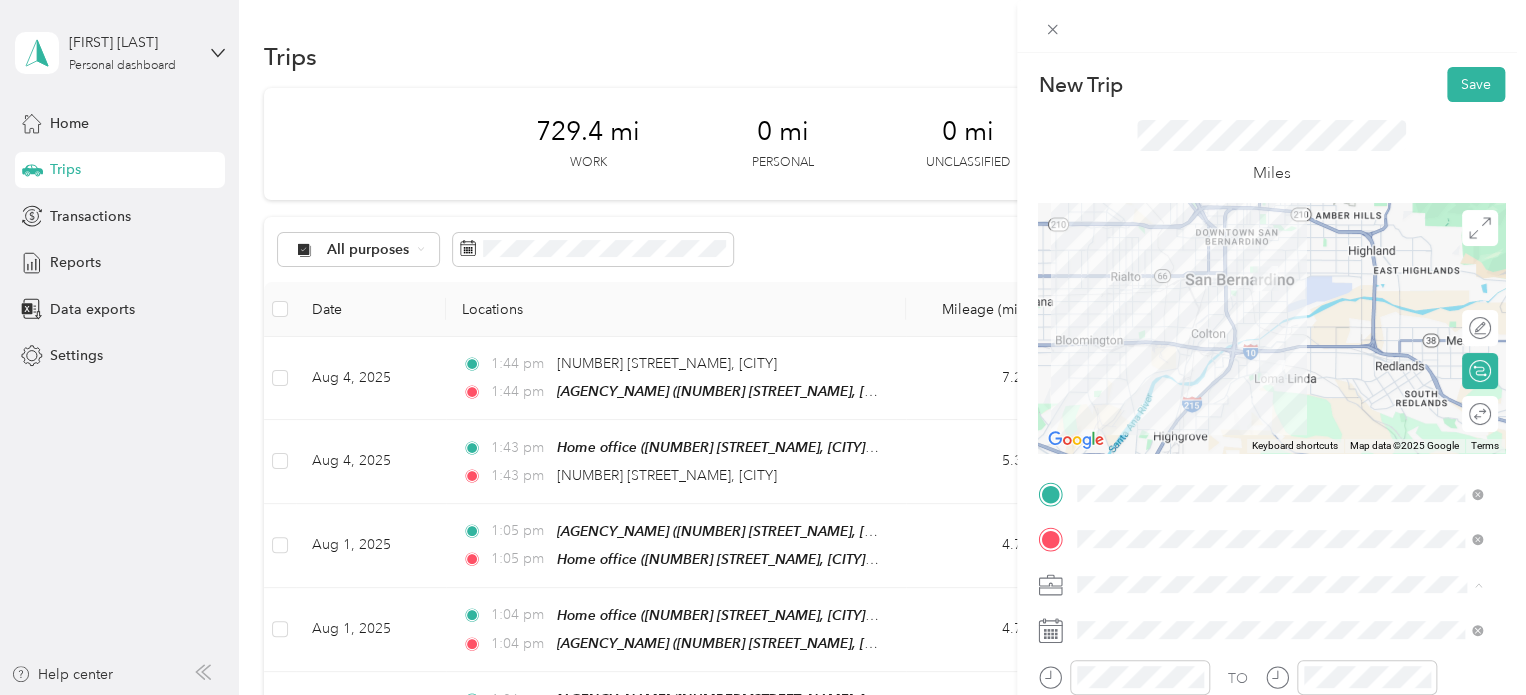 click on "New Case Work" at bounding box center (1279, 514) 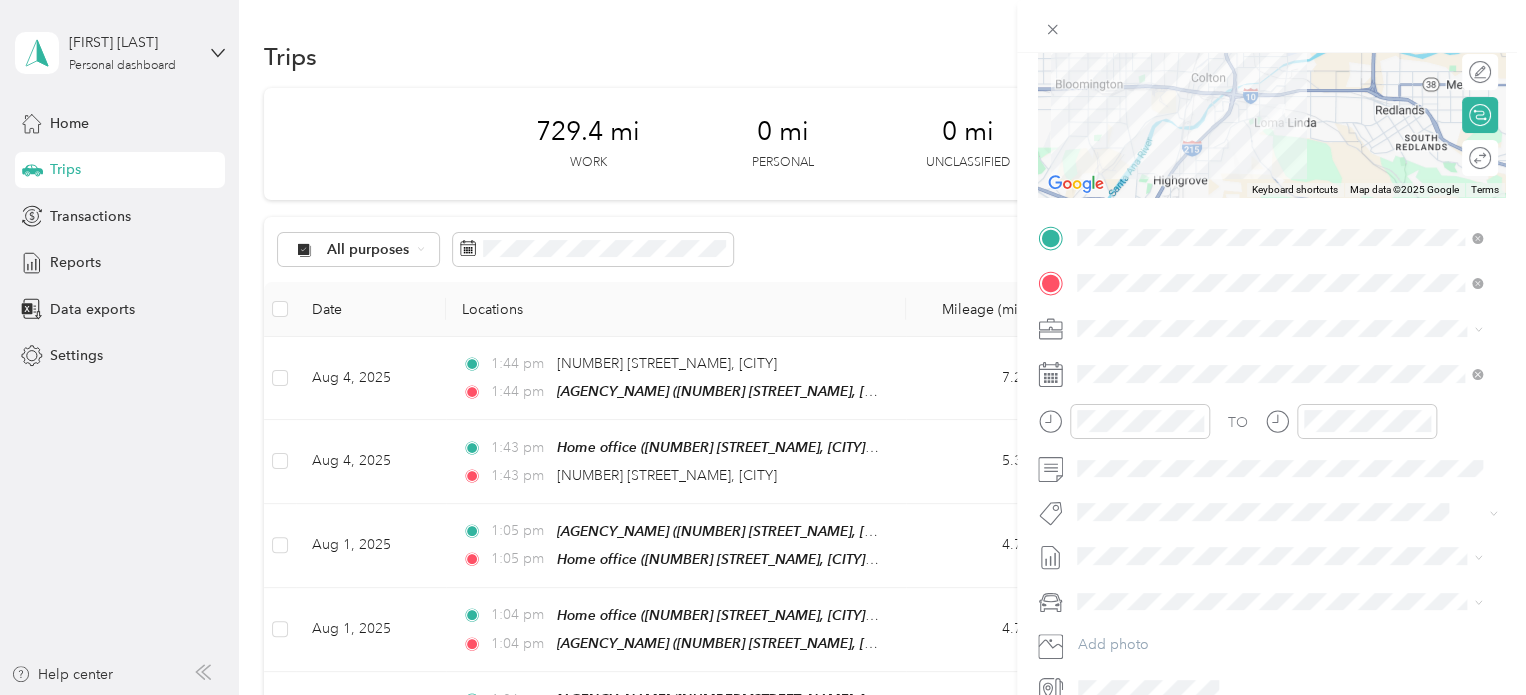 scroll, scrollTop: 259, scrollLeft: 0, axis: vertical 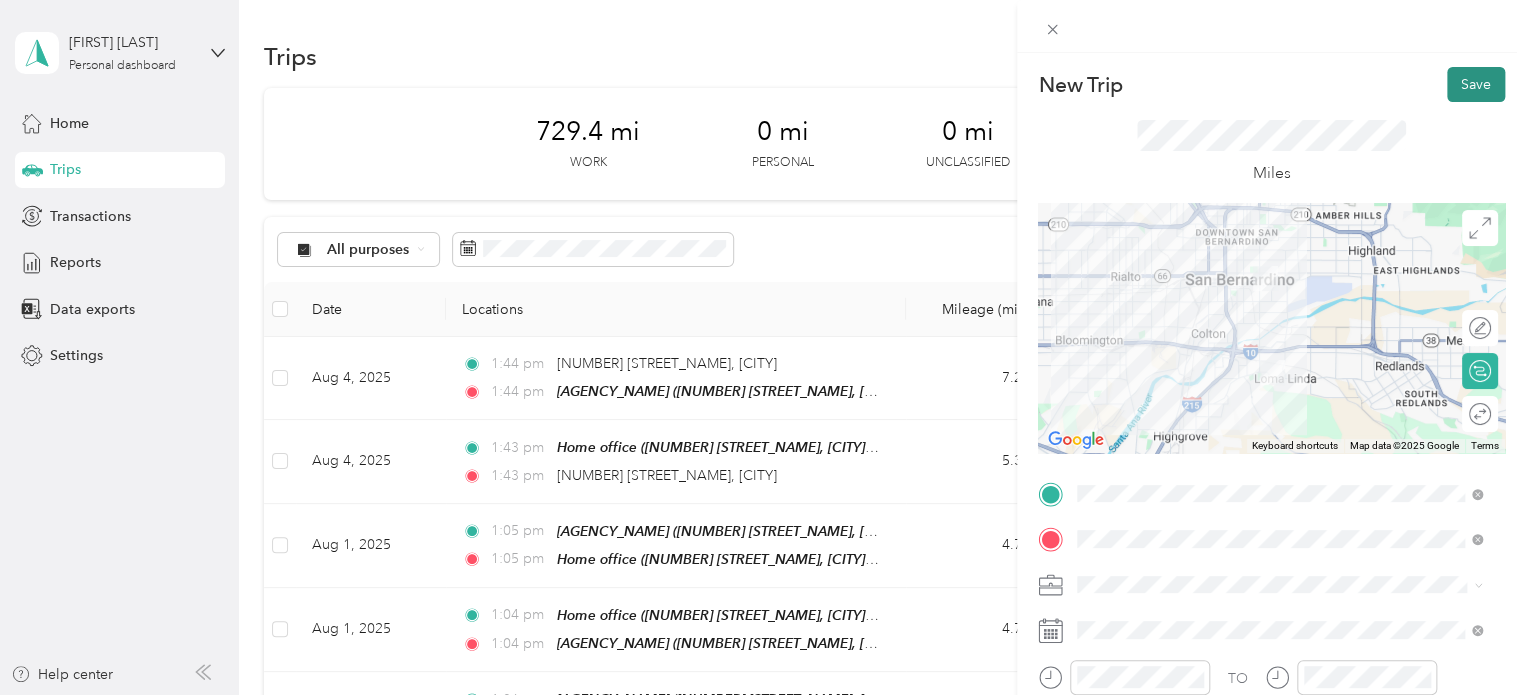 click on "Save" at bounding box center (1476, 84) 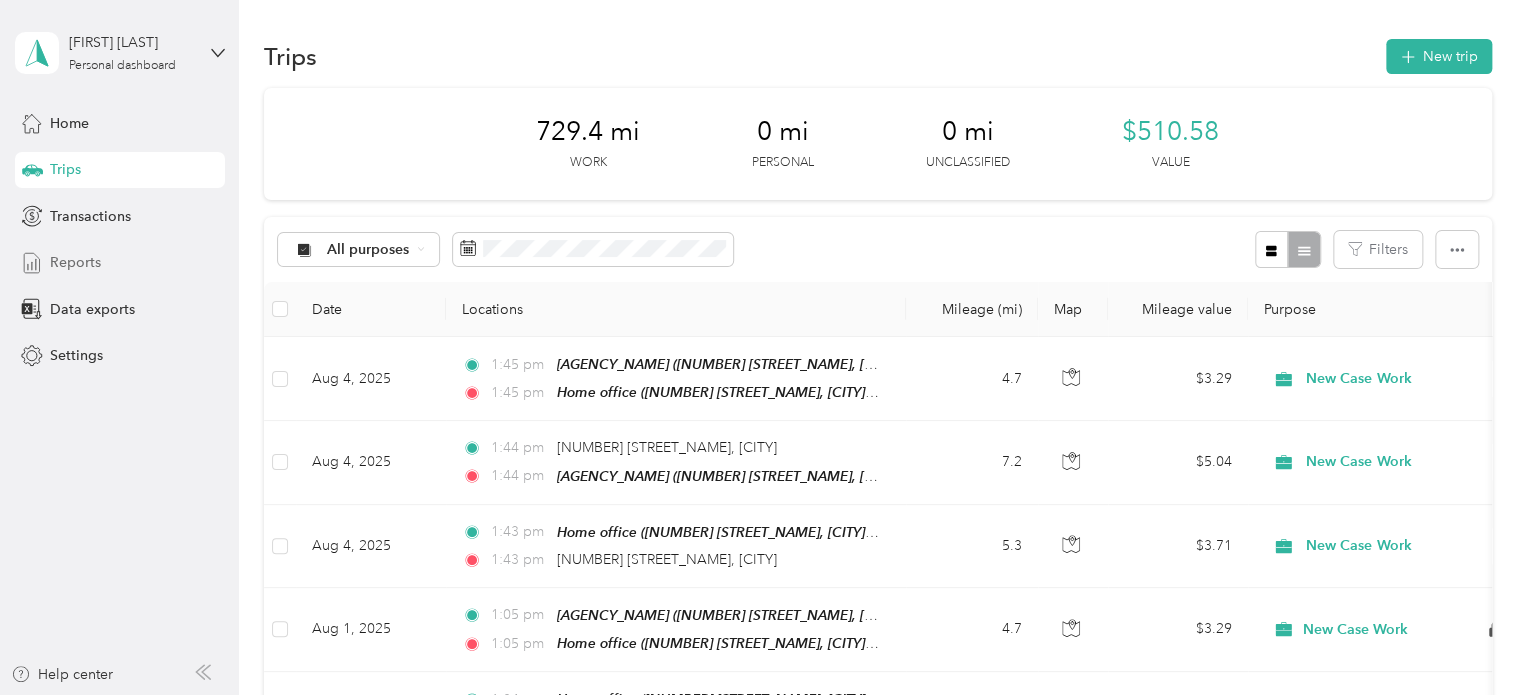 click on "Reports" at bounding box center (75, 262) 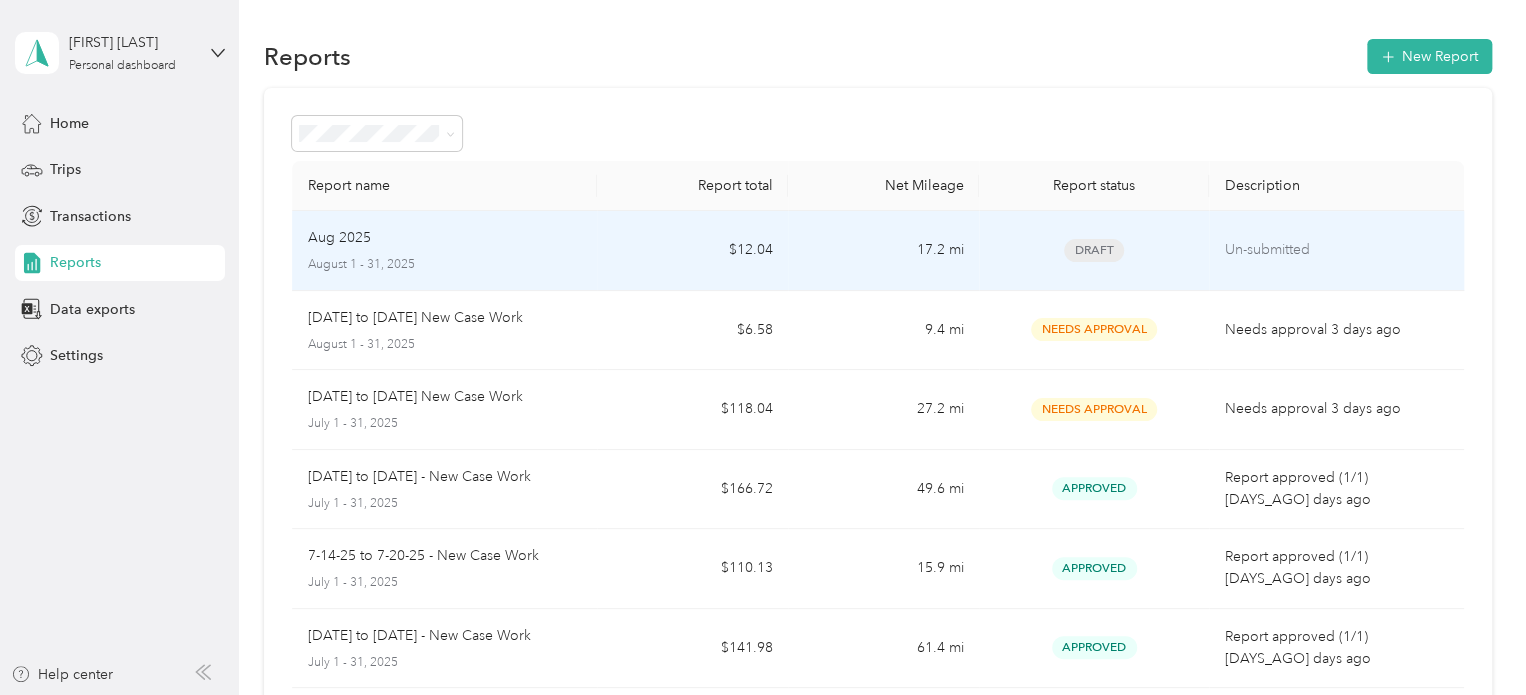 click on "August 1 - 31, 2025" at bounding box center (445, 265) 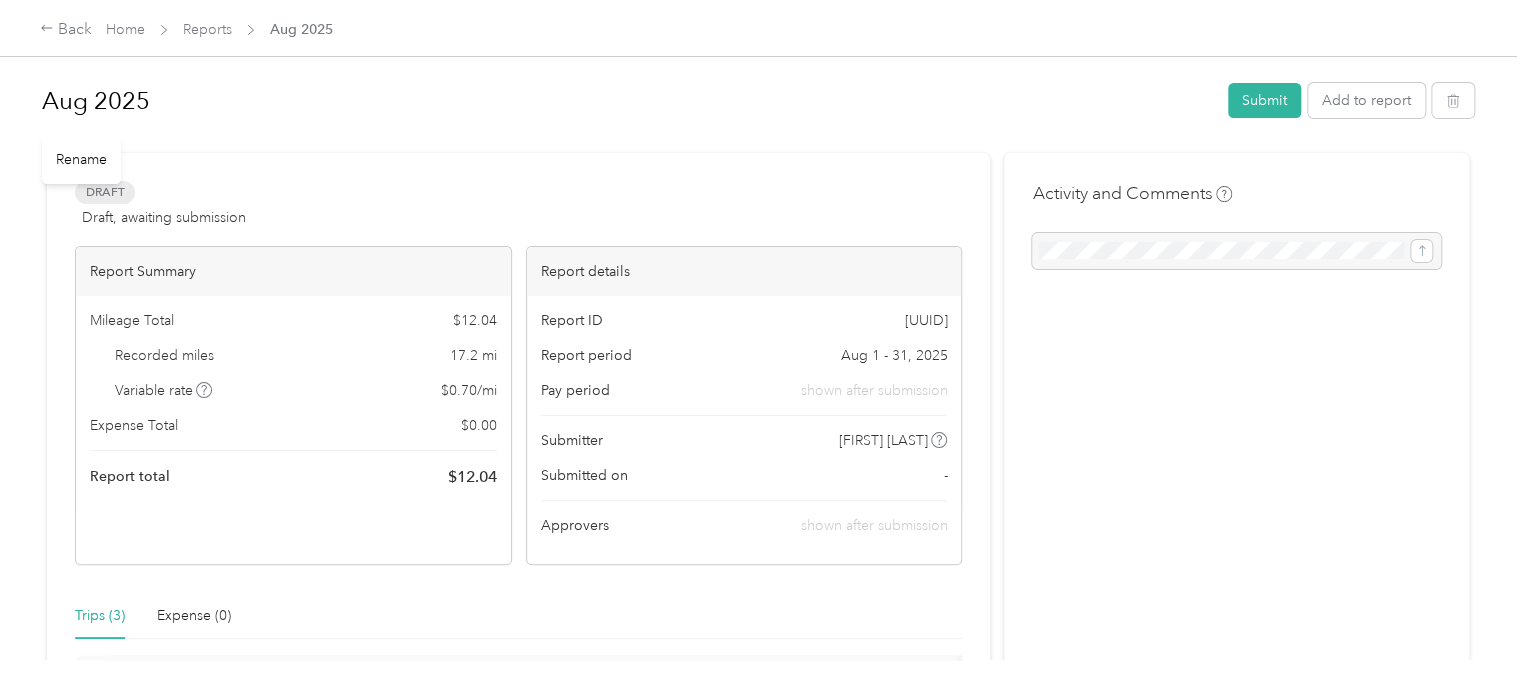 click on "Aug 2025" at bounding box center (628, 101) 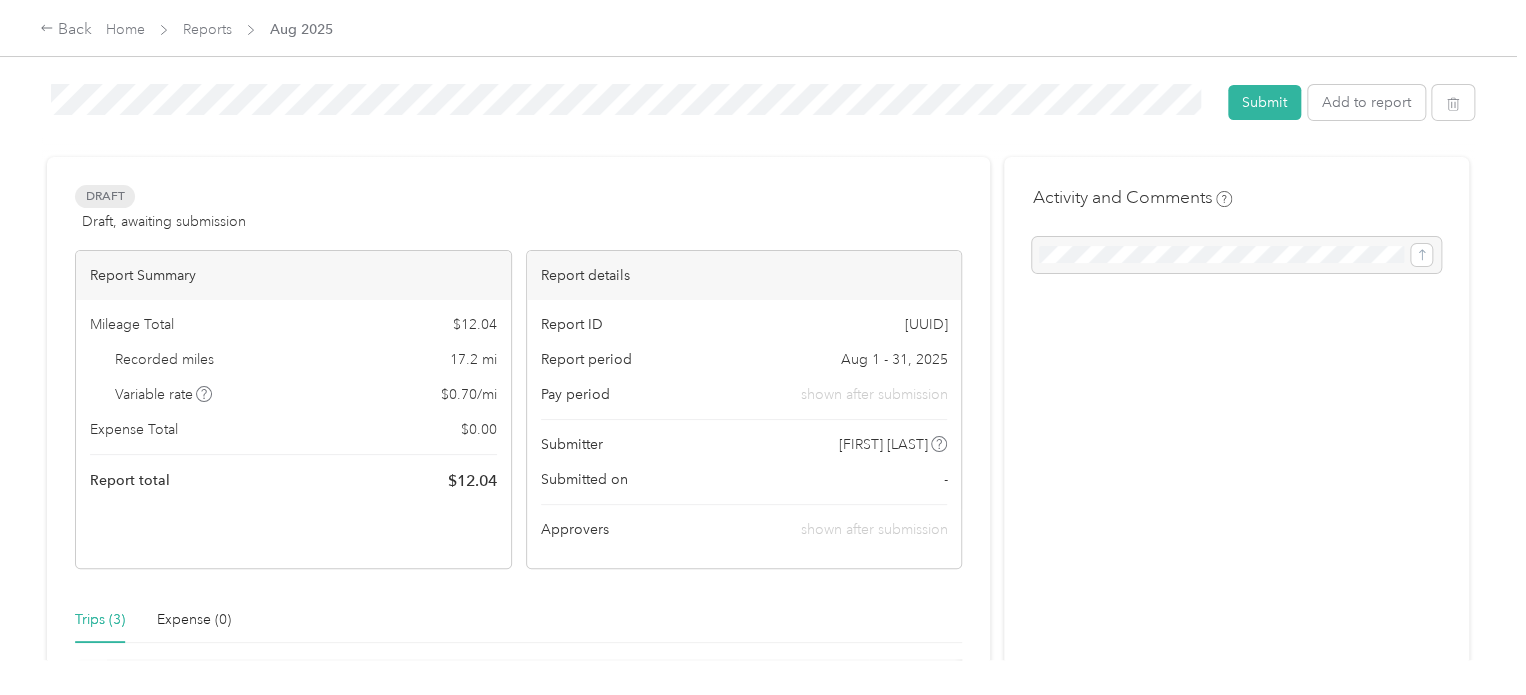 click on "Back Home Reports [MONTH] [YEAR]" at bounding box center (763, 28) 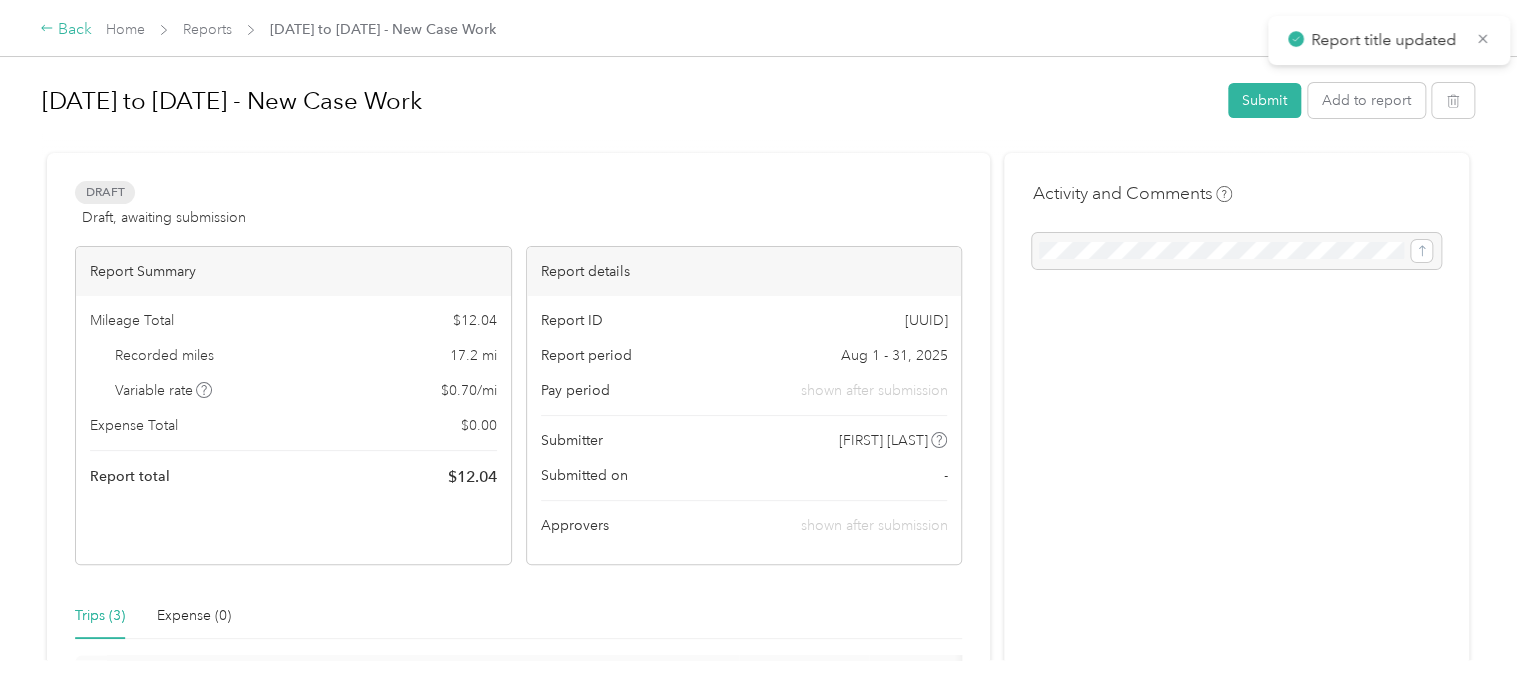 click on "Back" at bounding box center (66, 30) 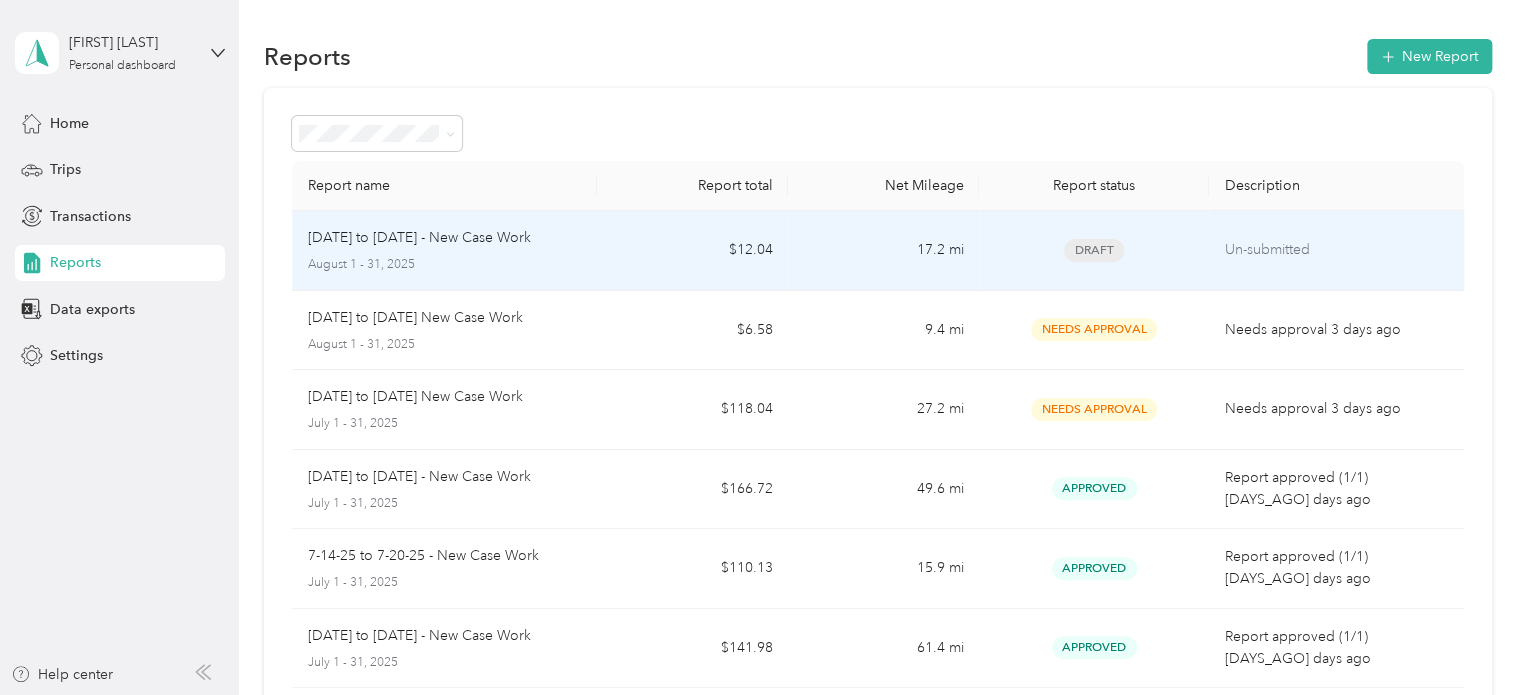 click on "17.2 mi" at bounding box center [883, 251] 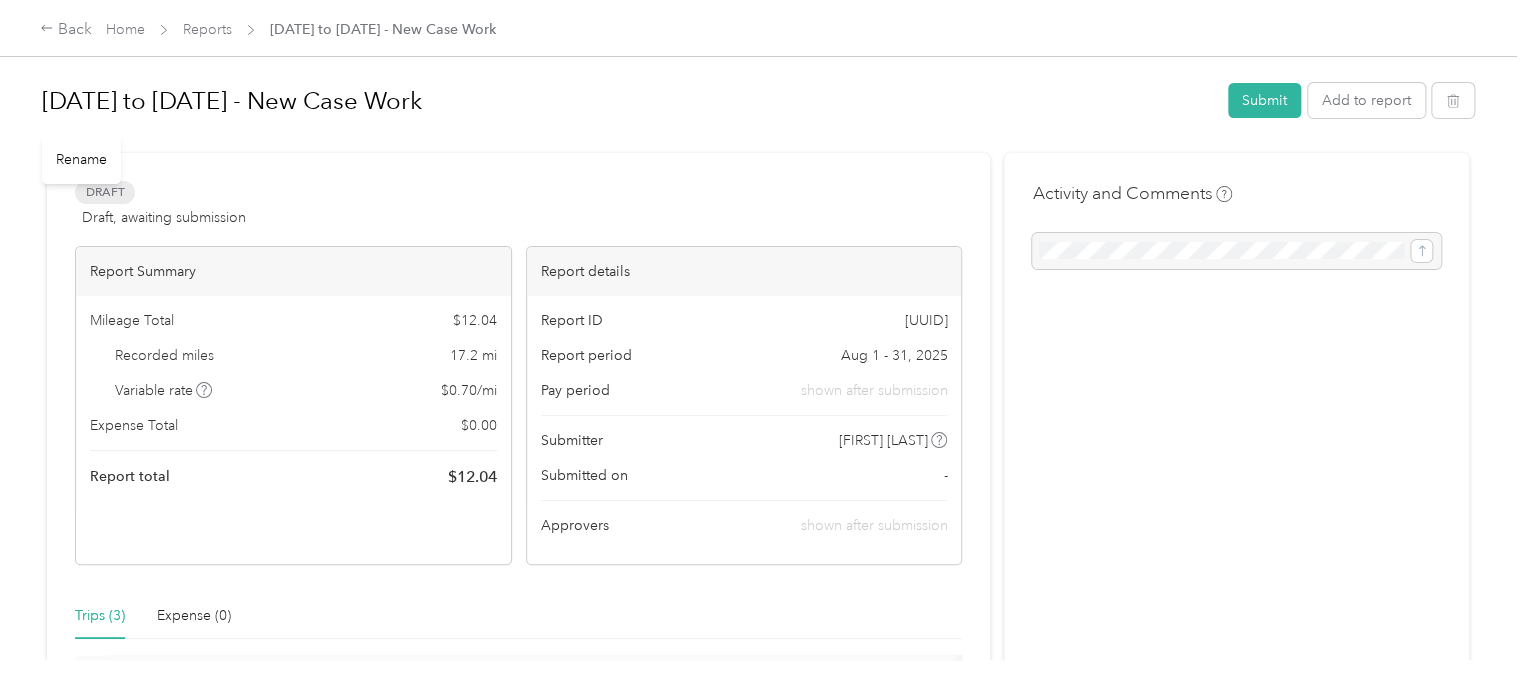 click on "[DATE] to [DATE] - New Case Work" at bounding box center [628, 101] 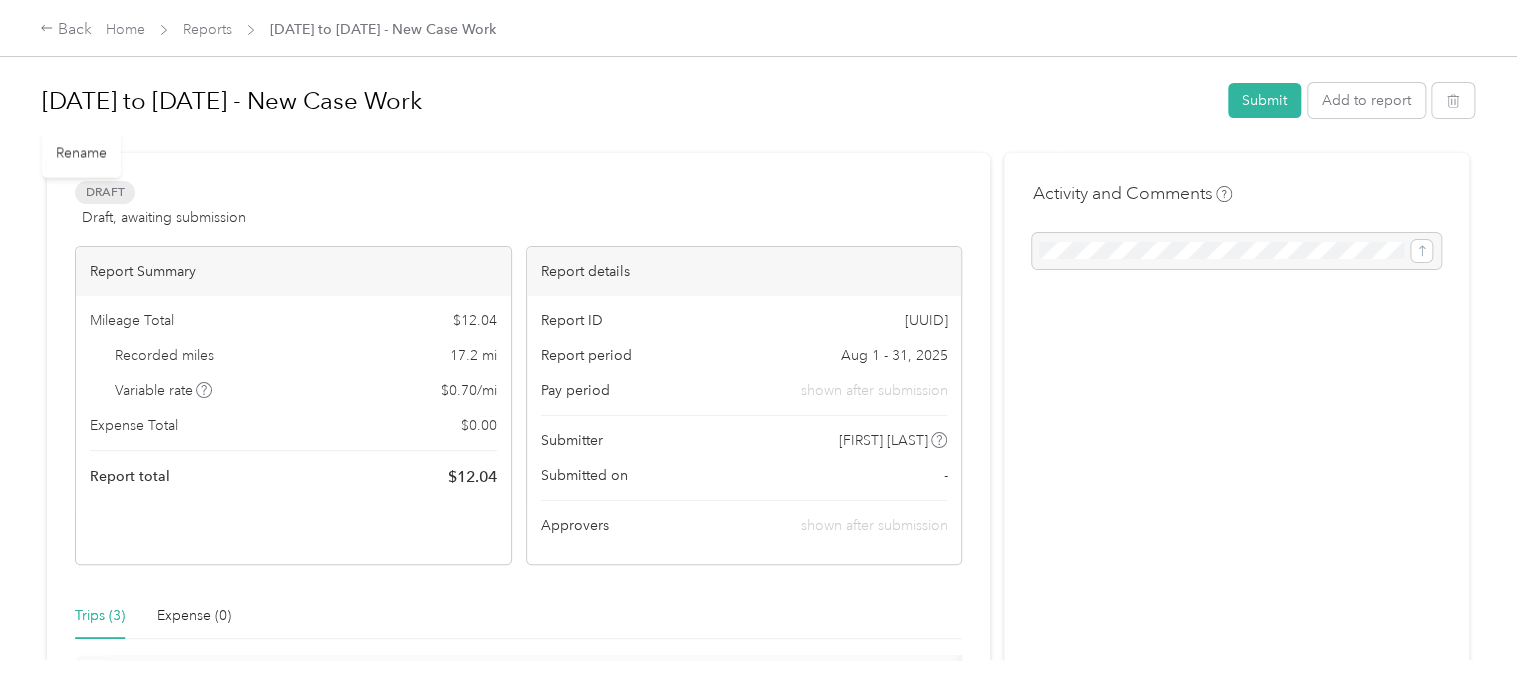 drag, startPoint x: 611, startPoint y: 36, endPoint x: 580, endPoint y: 35, distance: 31.016125 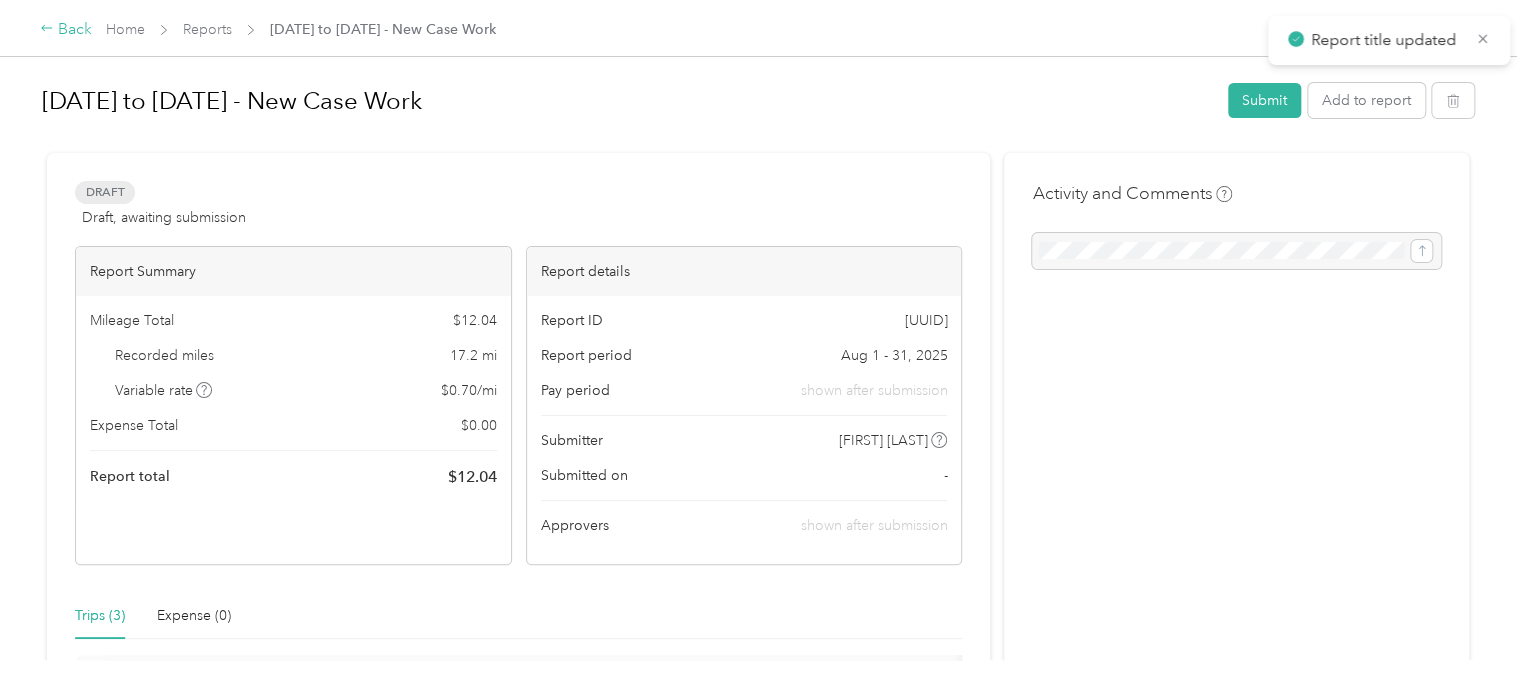 click on "Back" at bounding box center (66, 30) 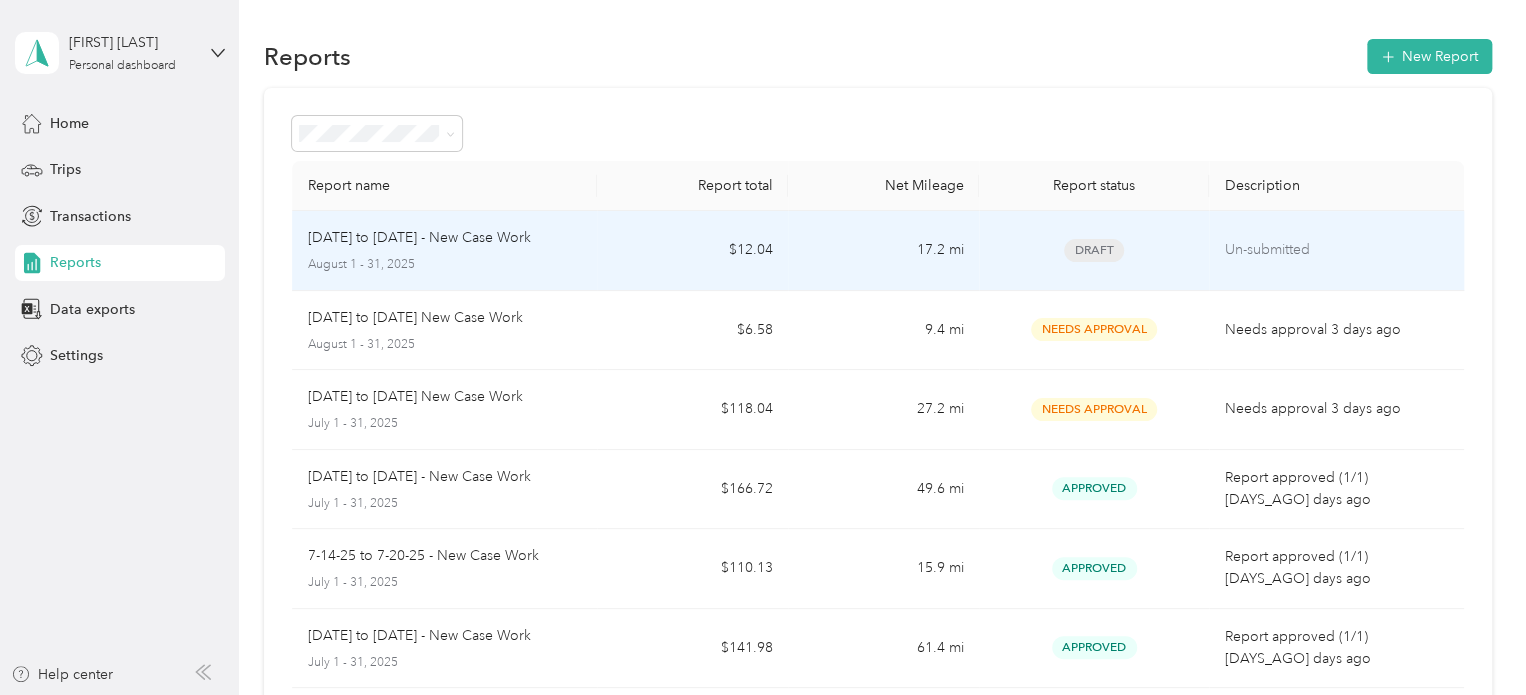 click on "August 1 - 31, 2025" at bounding box center [445, 265] 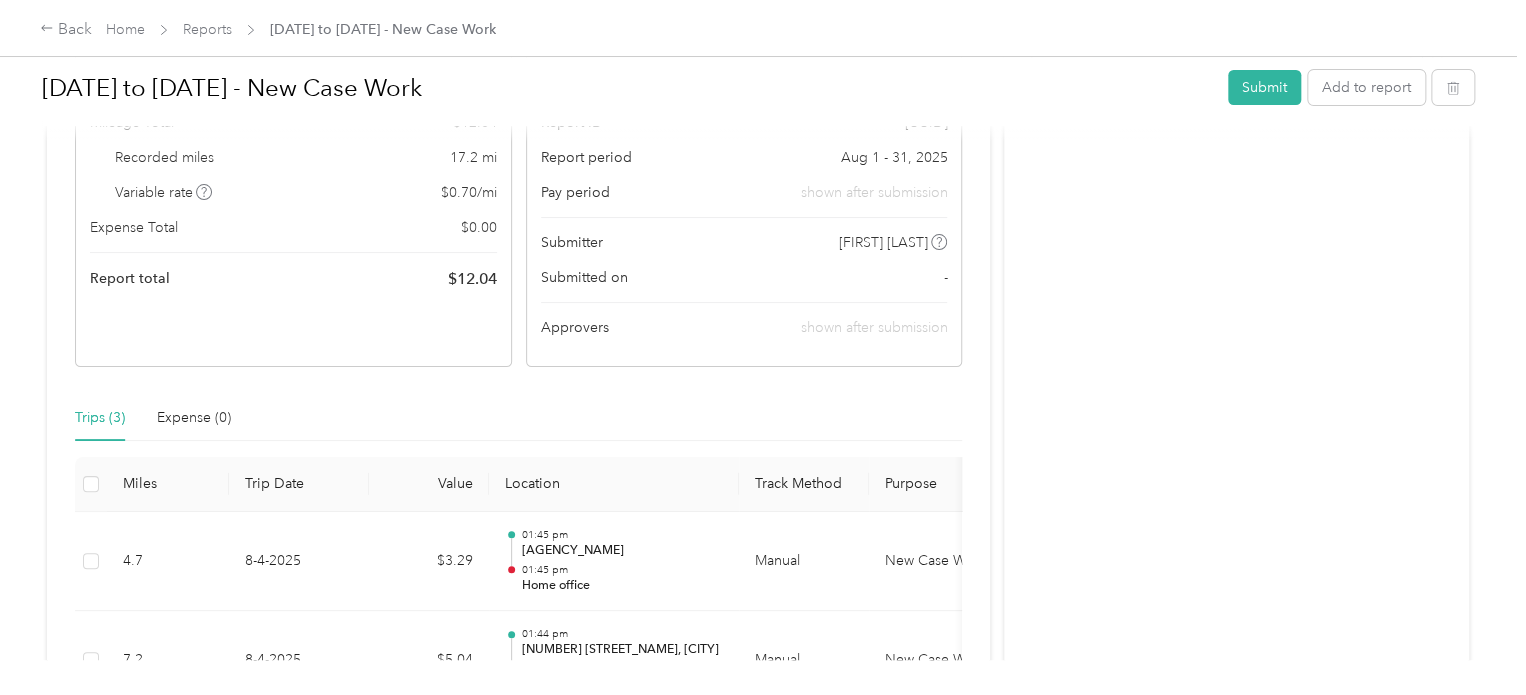 scroll, scrollTop: 300, scrollLeft: 0, axis: vertical 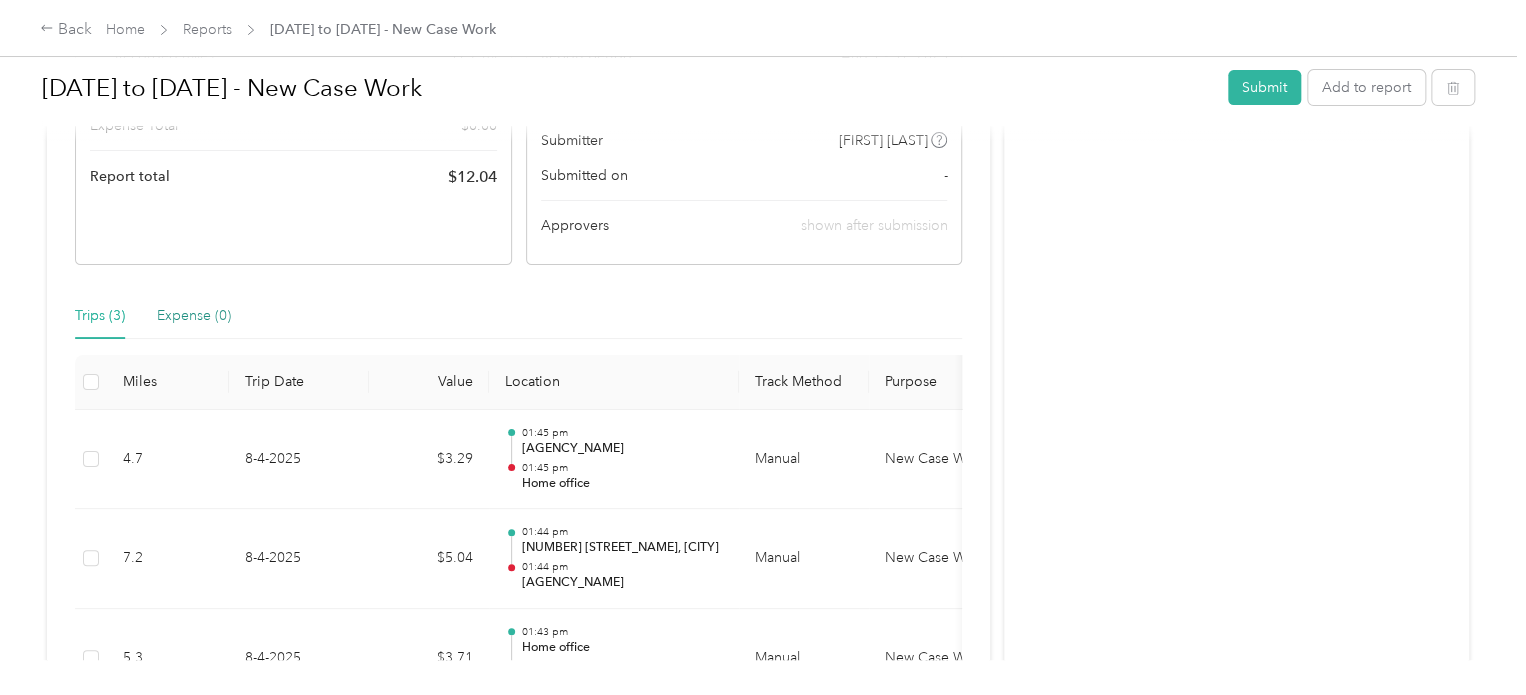 click on "Expense (0)" at bounding box center [194, 316] 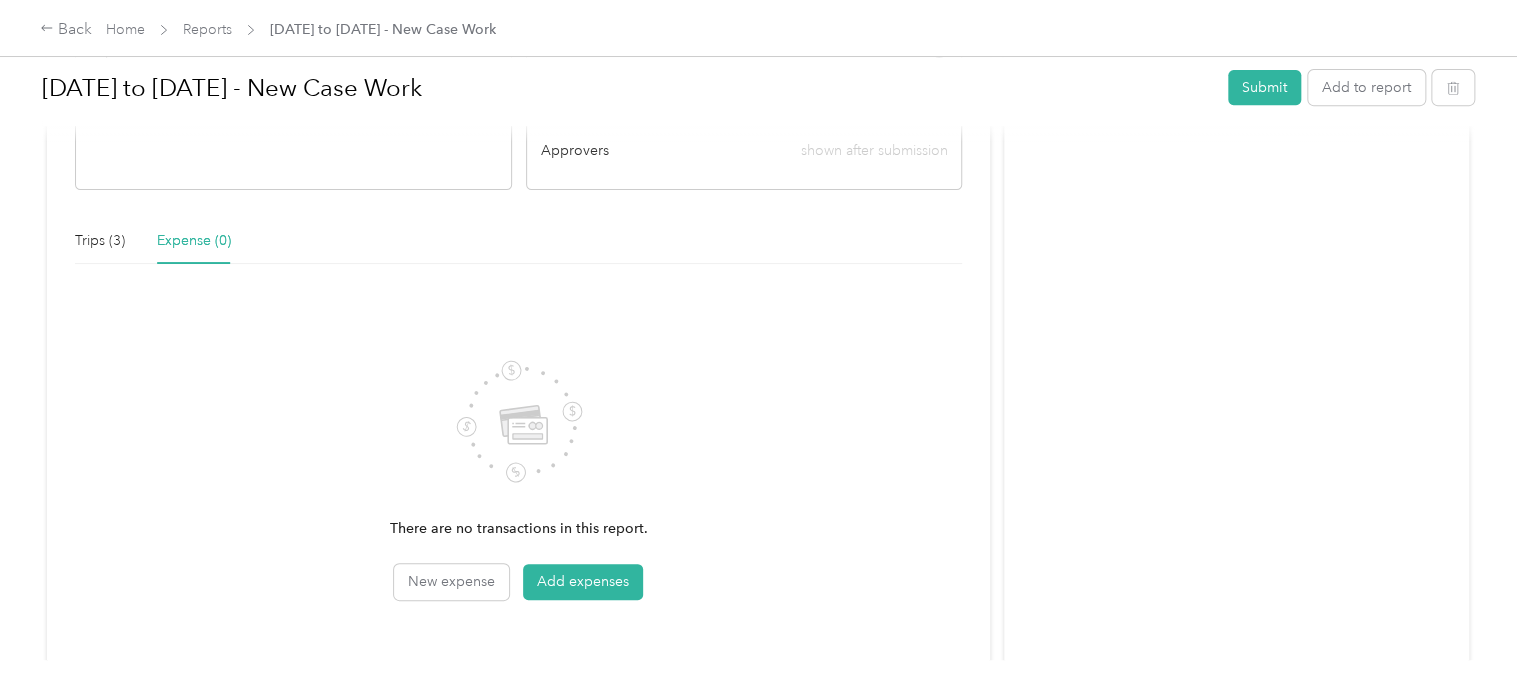 scroll, scrollTop: 484, scrollLeft: 0, axis: vertical 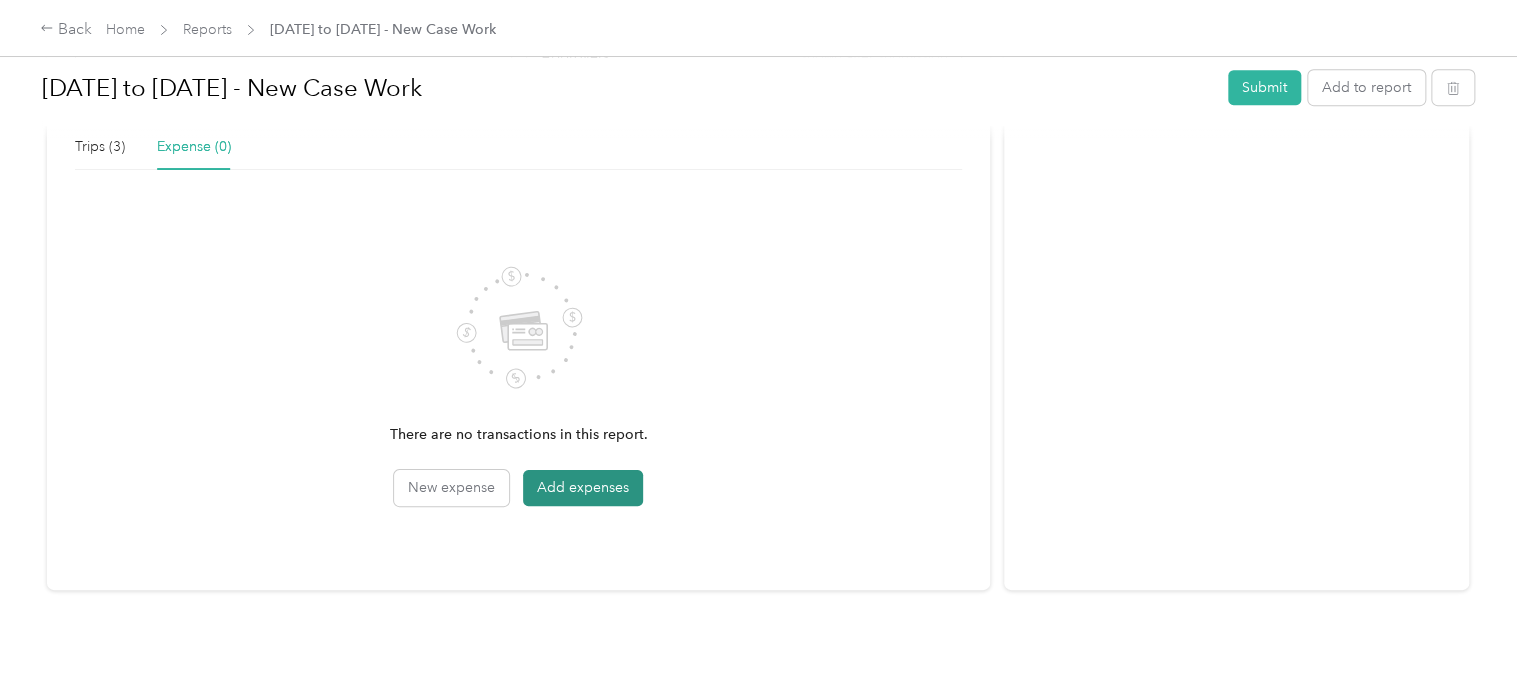 click on "Add expenses" at bounding box center [583, 488] 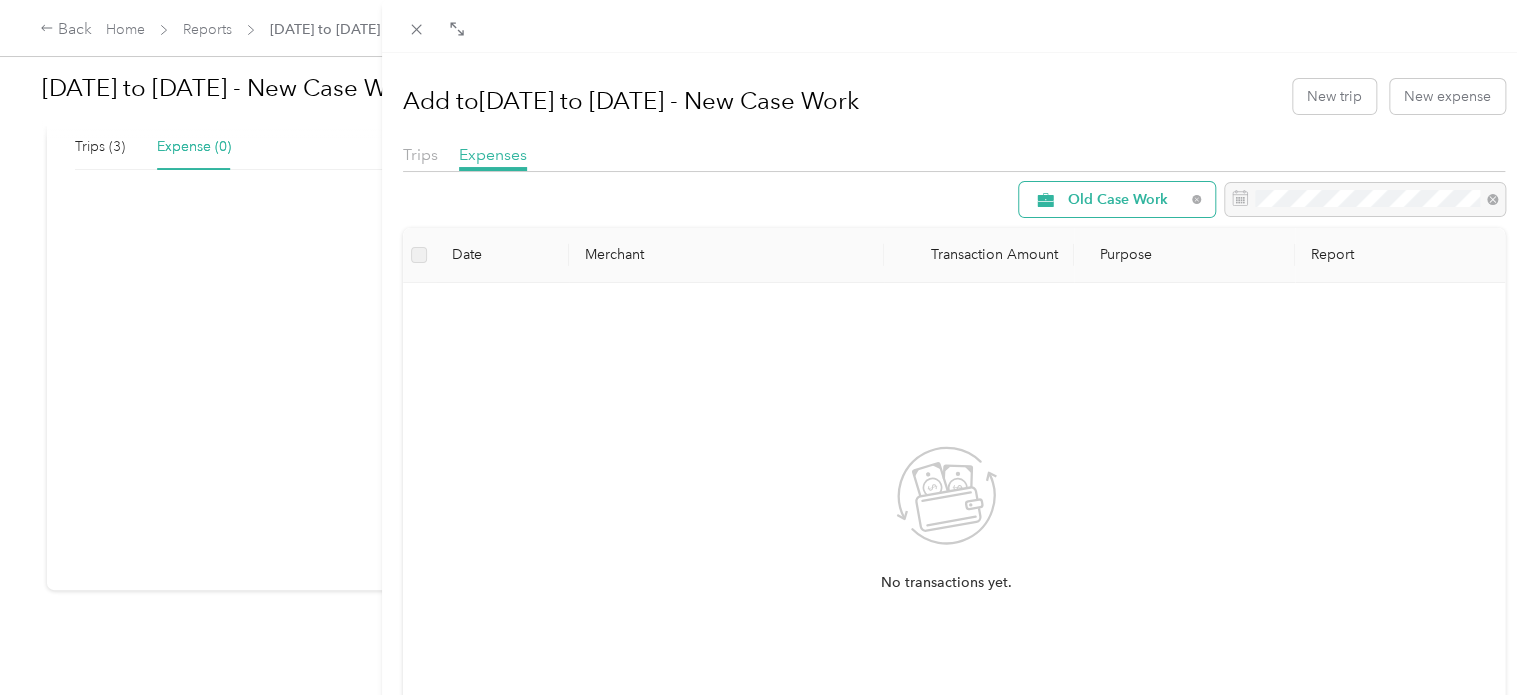 click on "Old Case Work" at bounding box center [1126, 200] 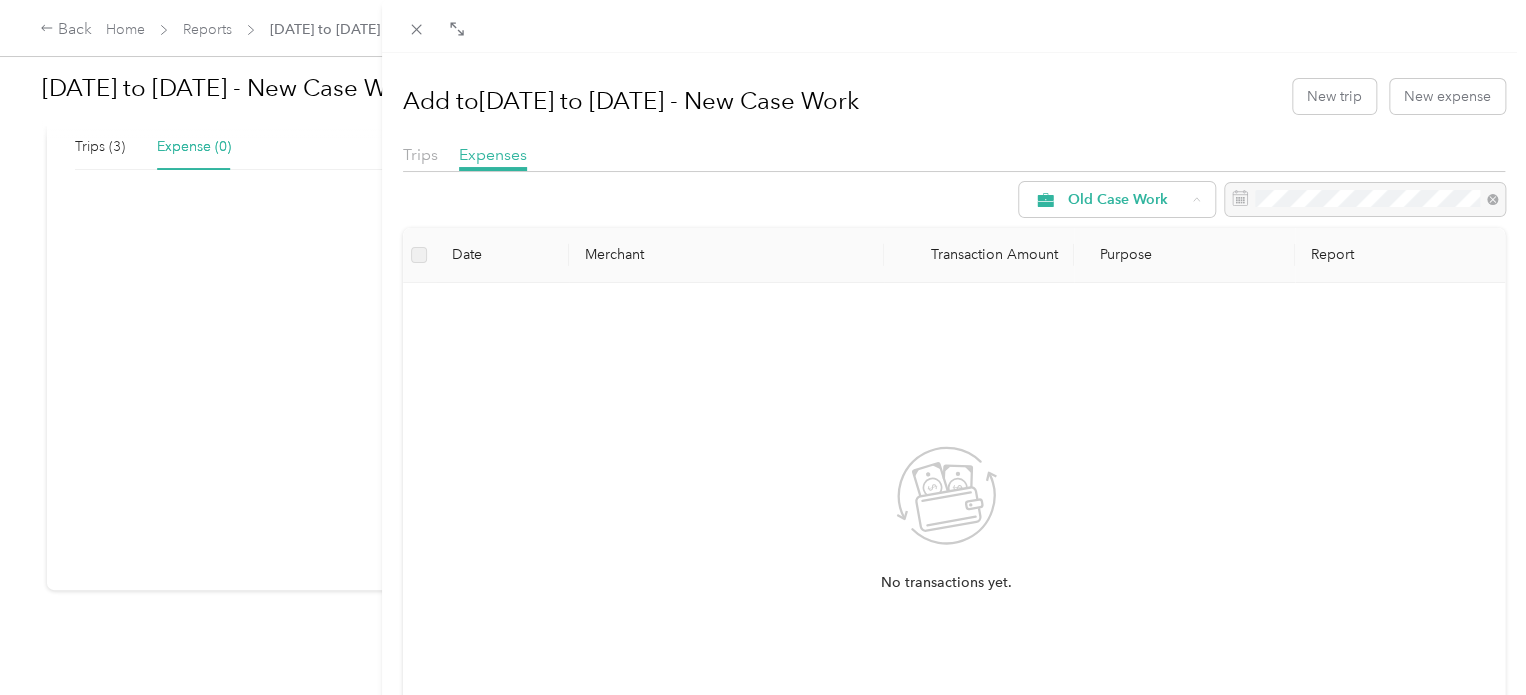 click on "New Case Work" at bounding box center [1118, 341] 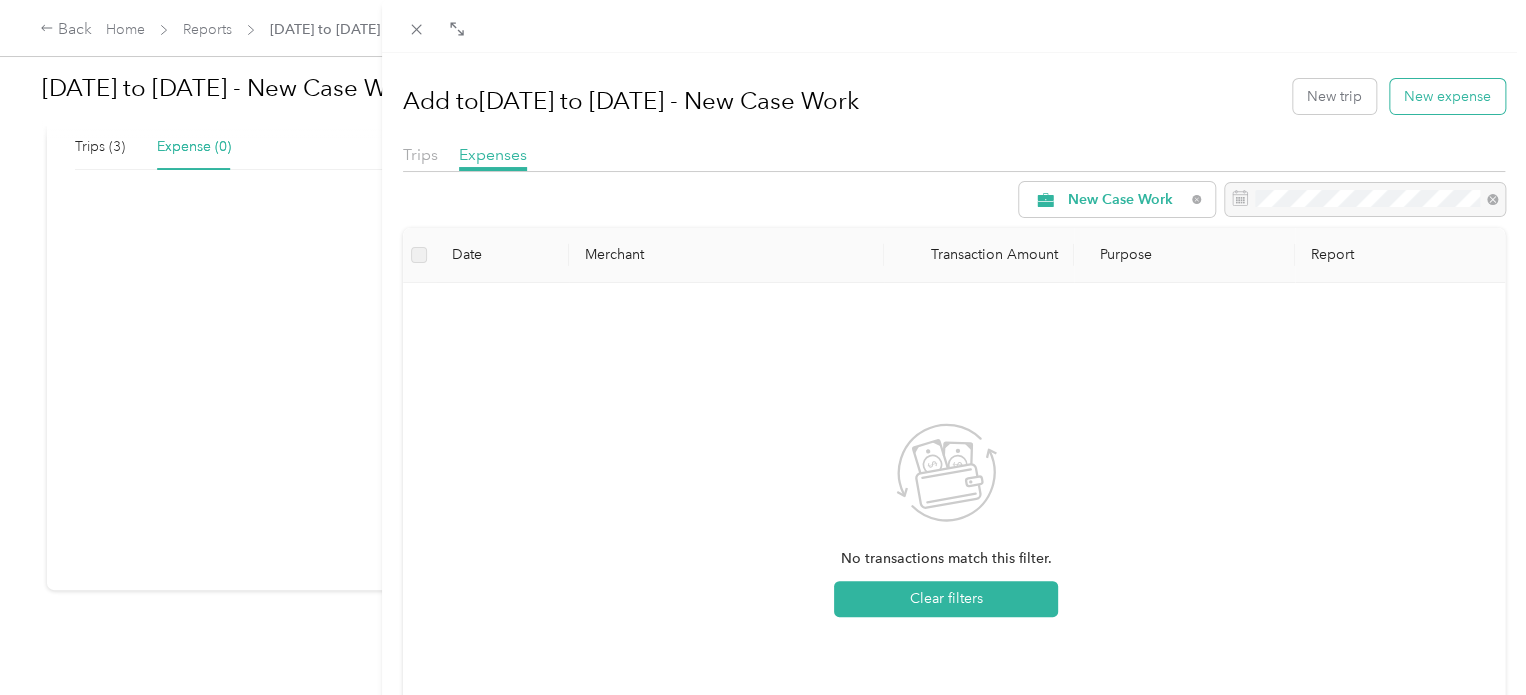 click on "New expense" at bounding box center [1447, 96] 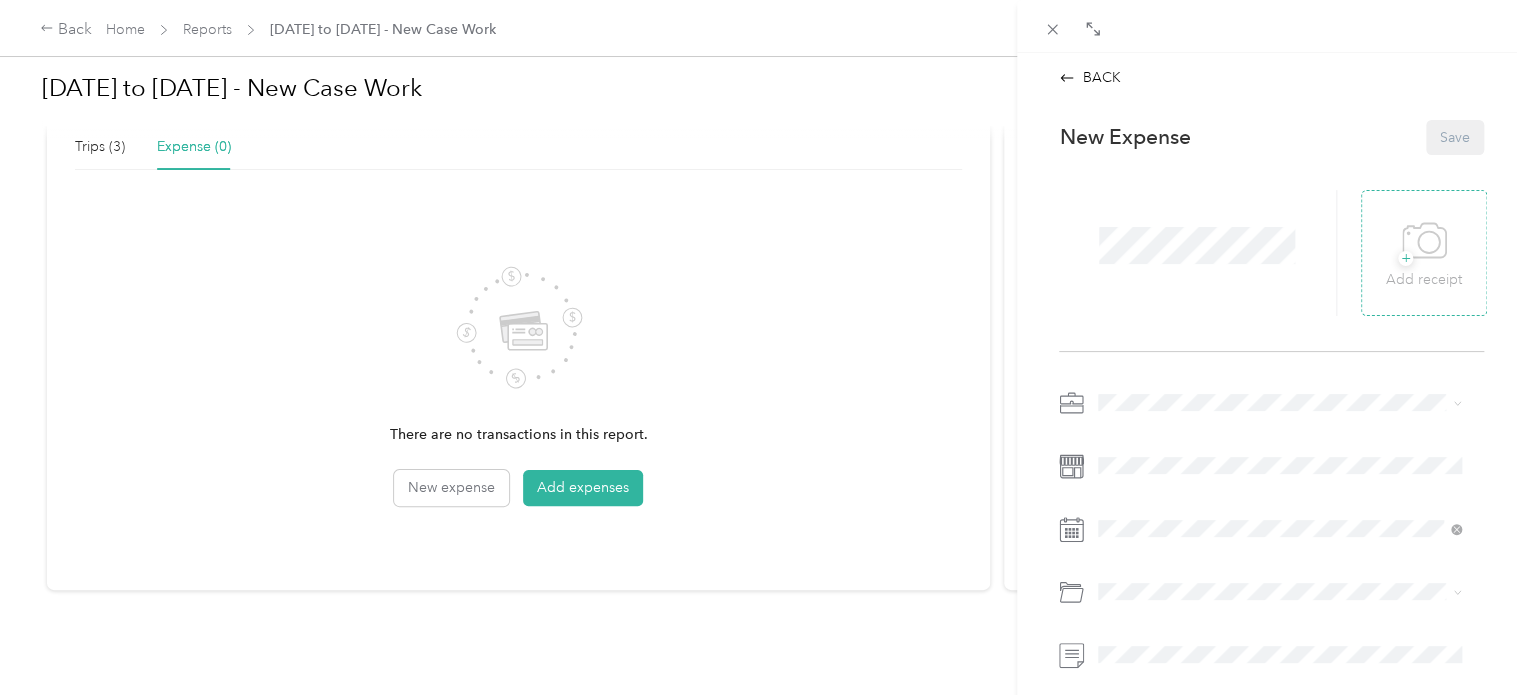 click on "+" at bounding box center (1405, 258) 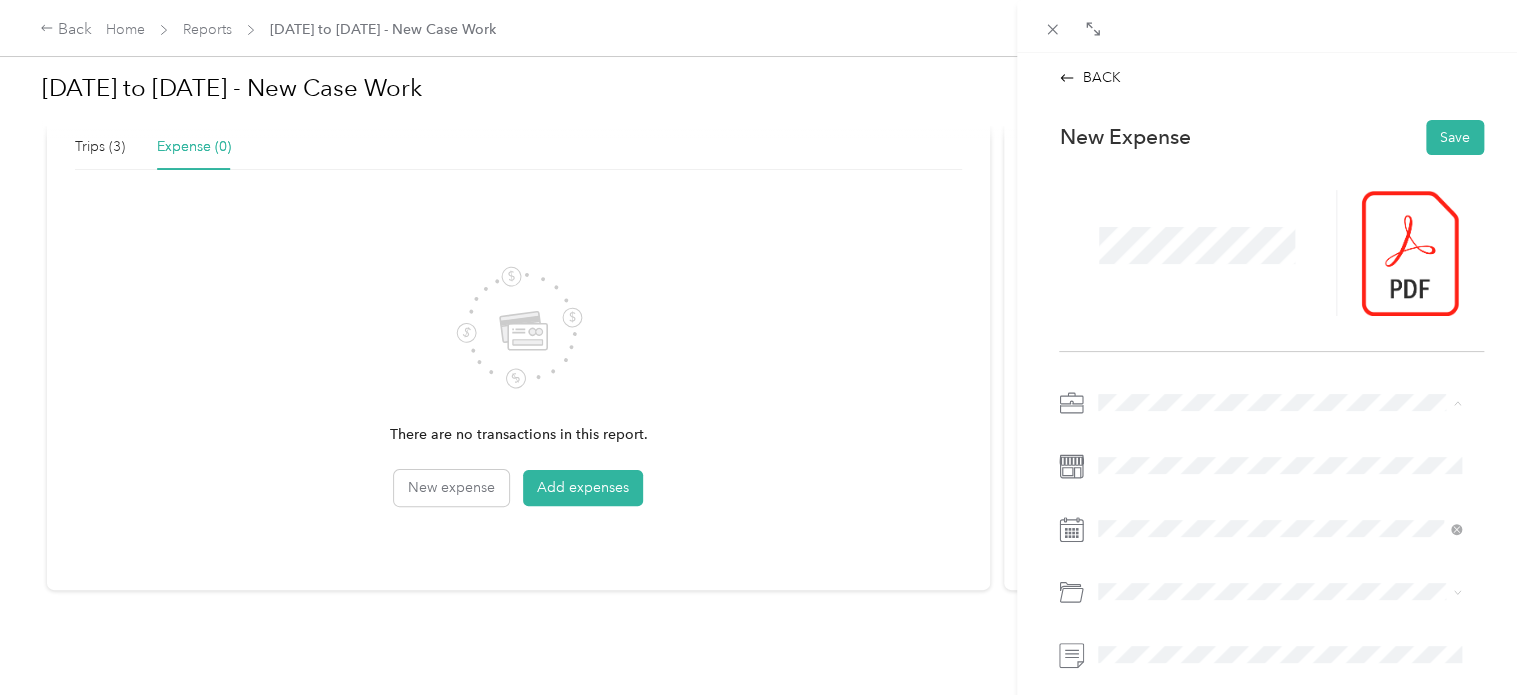 click on "New Case Work" at bounding box center [1279, 472] 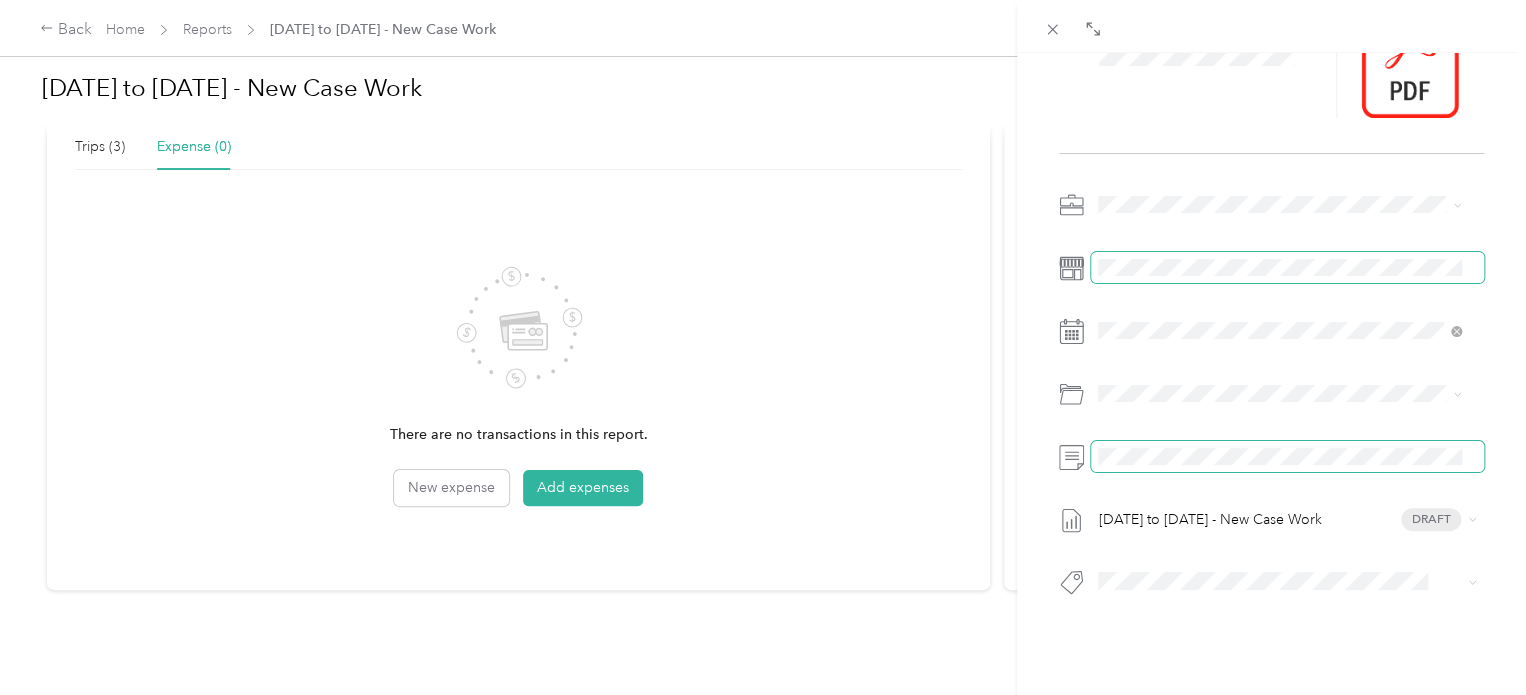 scroll, scrollTop: 200, scrollLeft: 0, axis: vertical 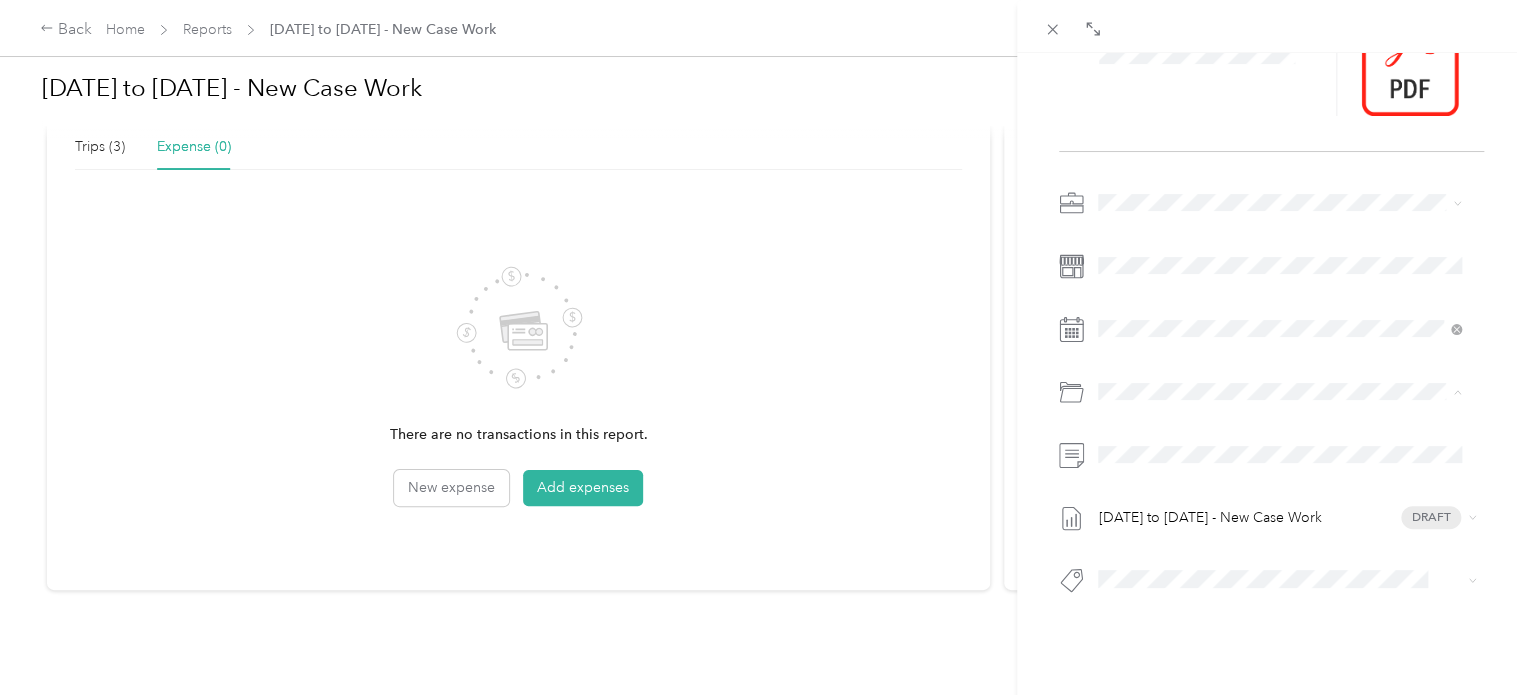 click on "Records" at bounding box center [1279, 577] 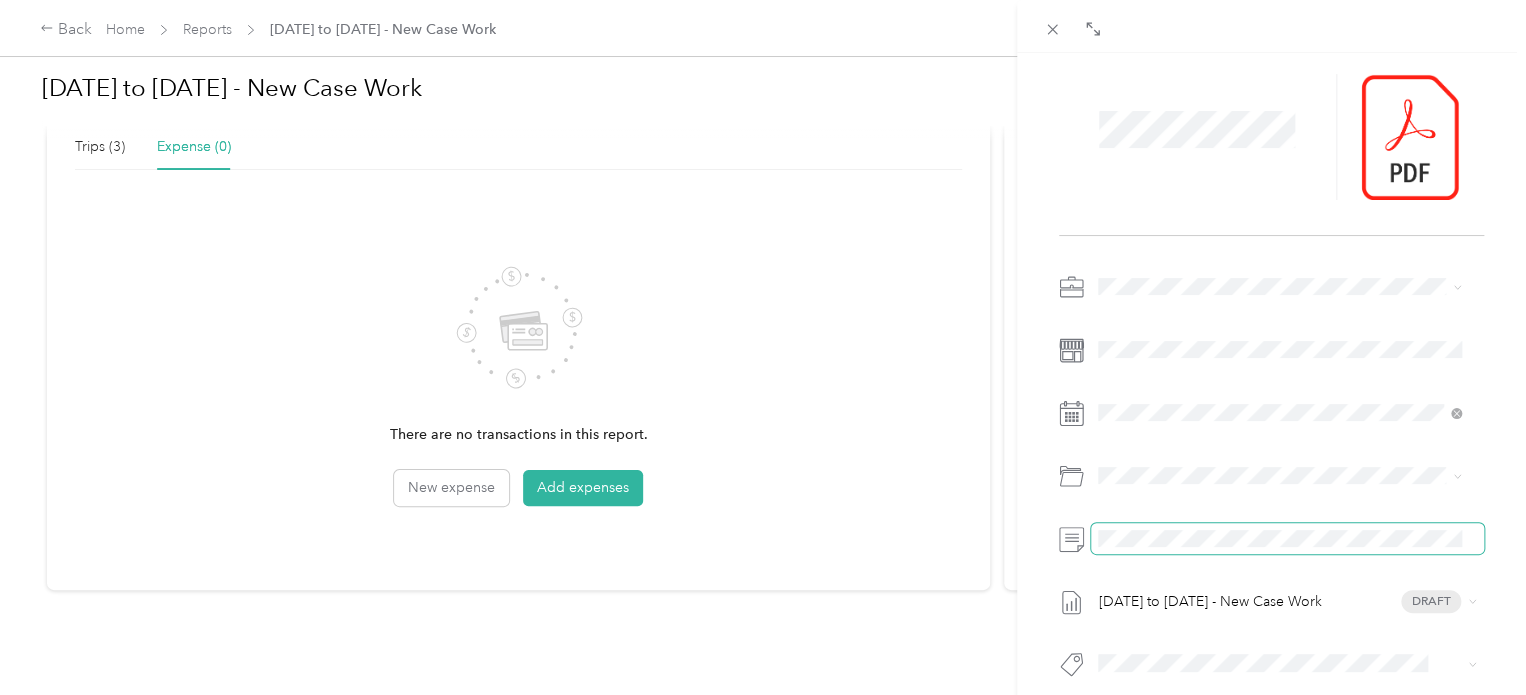 scroll, scrollTop: 0, scrollLeft: 0, axis: both 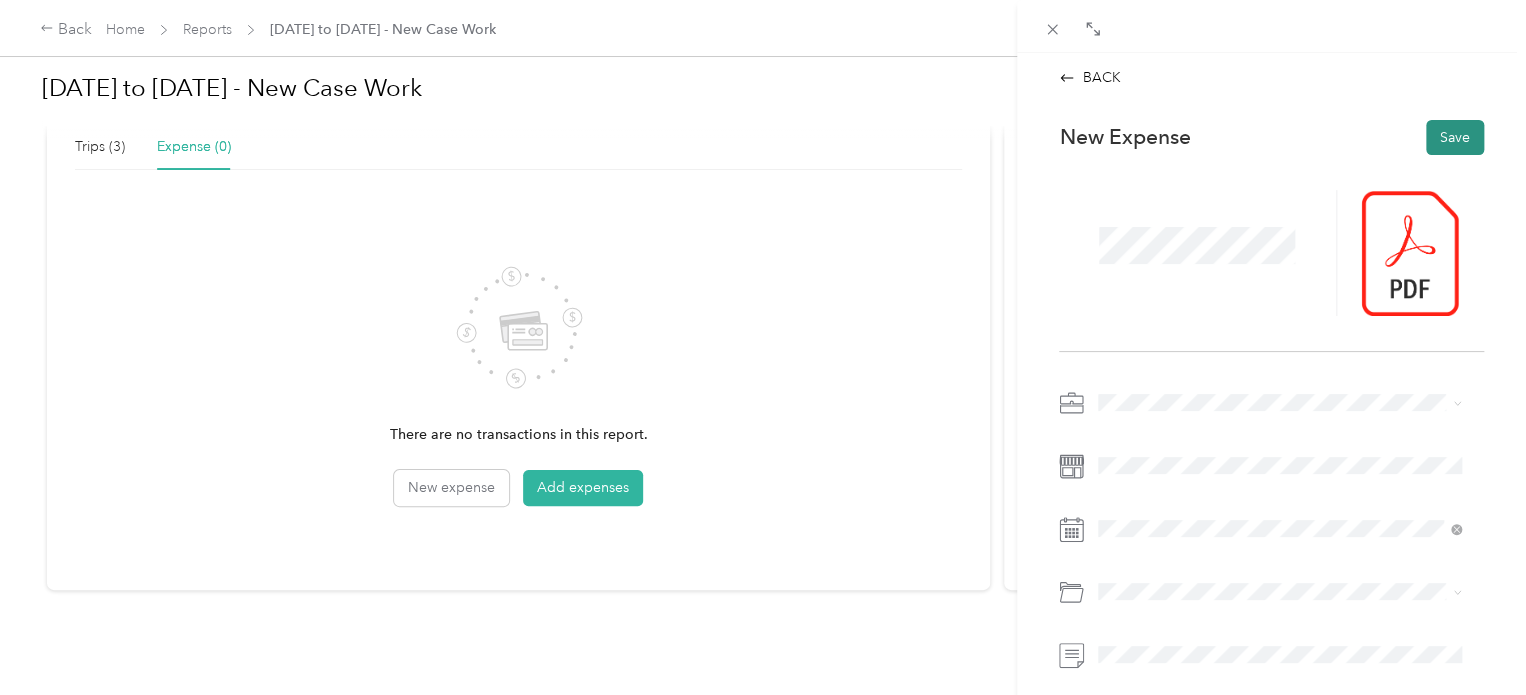 click on "Save" at bounding box center (1455, 137) 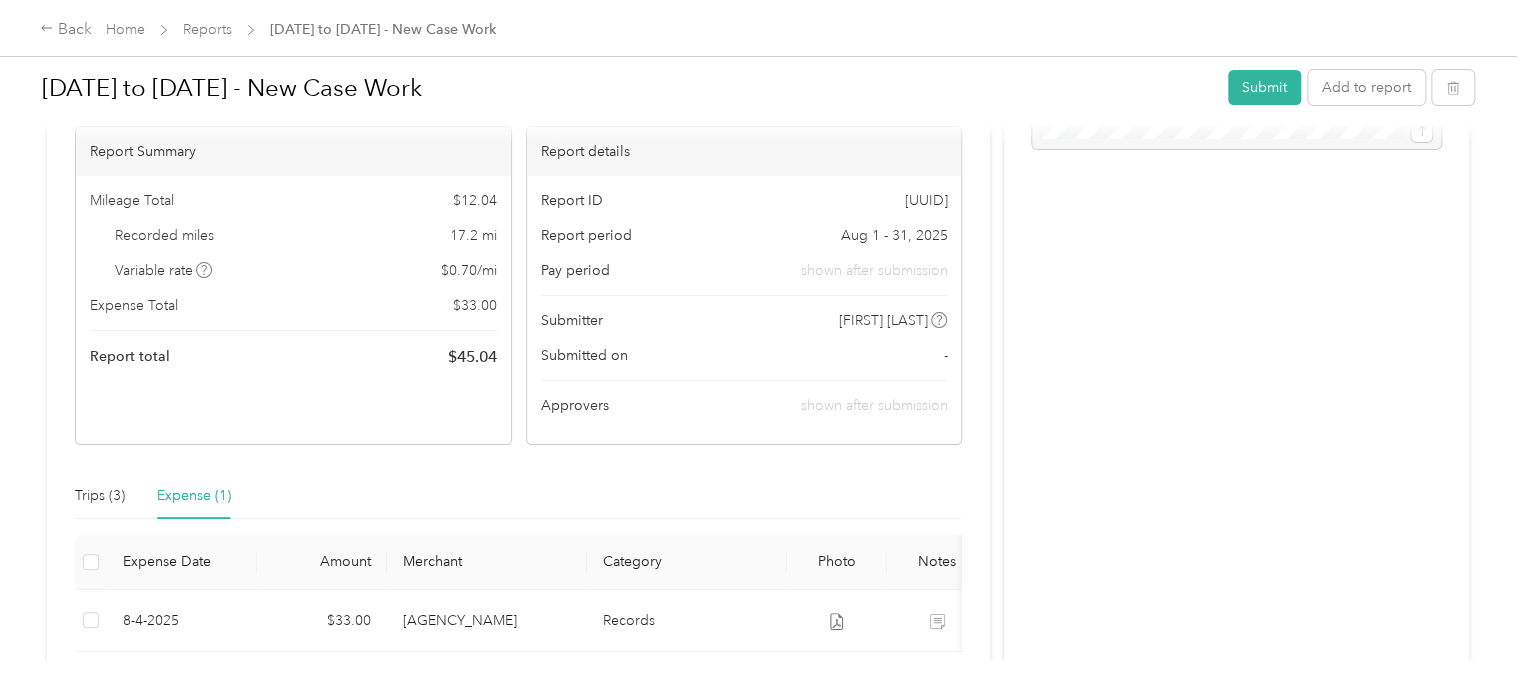 scroll, scrollTop: 0, scrollLeft: 0, axis: both 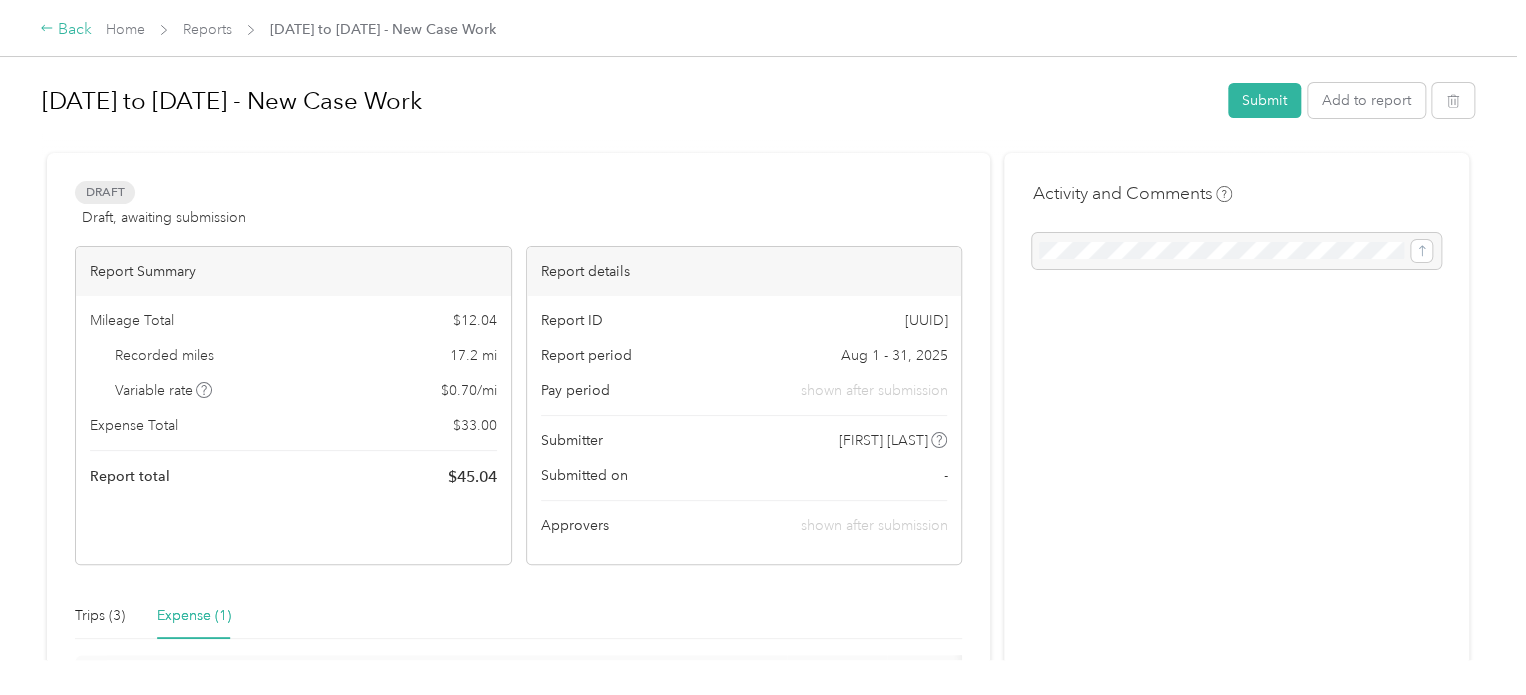 click on "Back" at bounding box center [66, 30] 